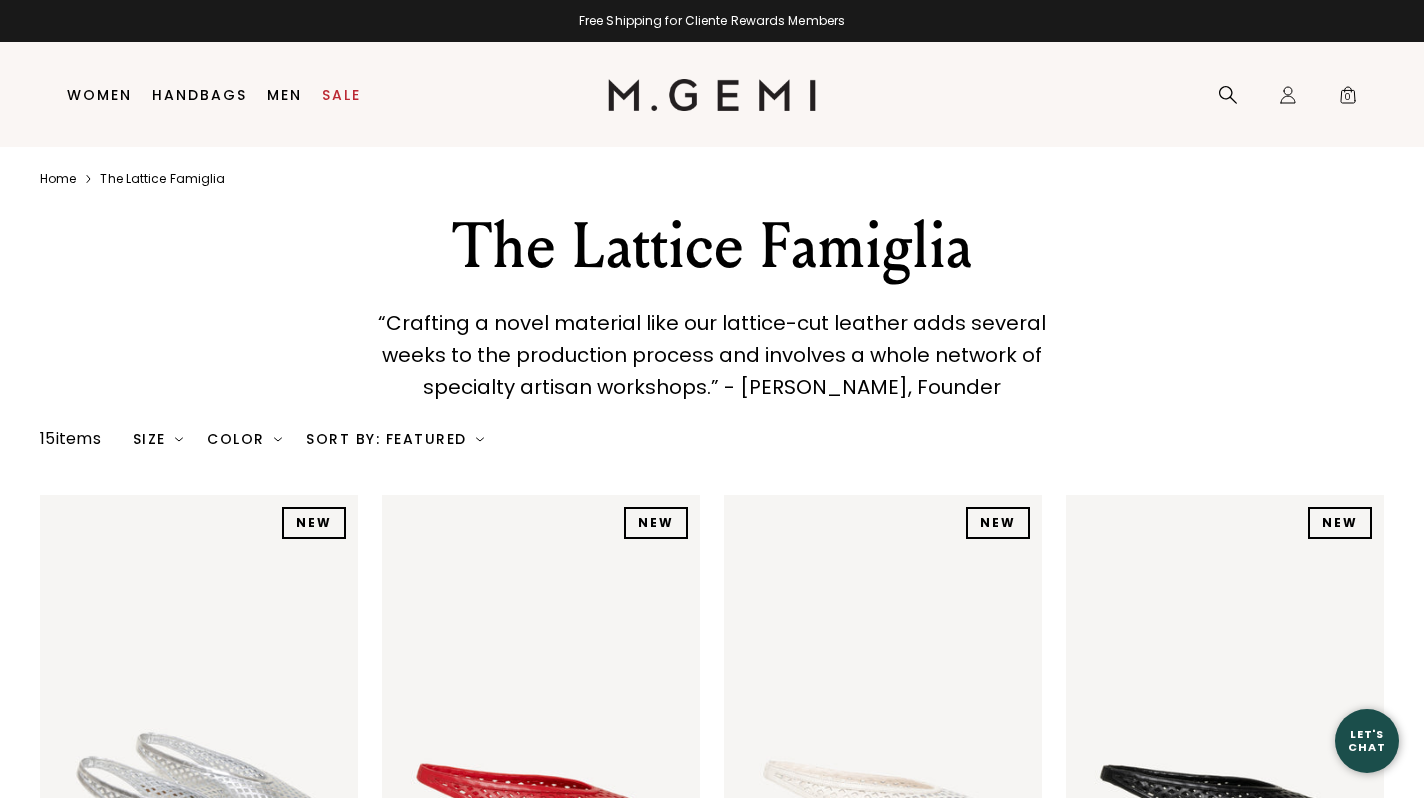 scroll, scrollTop: 0, scrollLeft: 0, axis: both 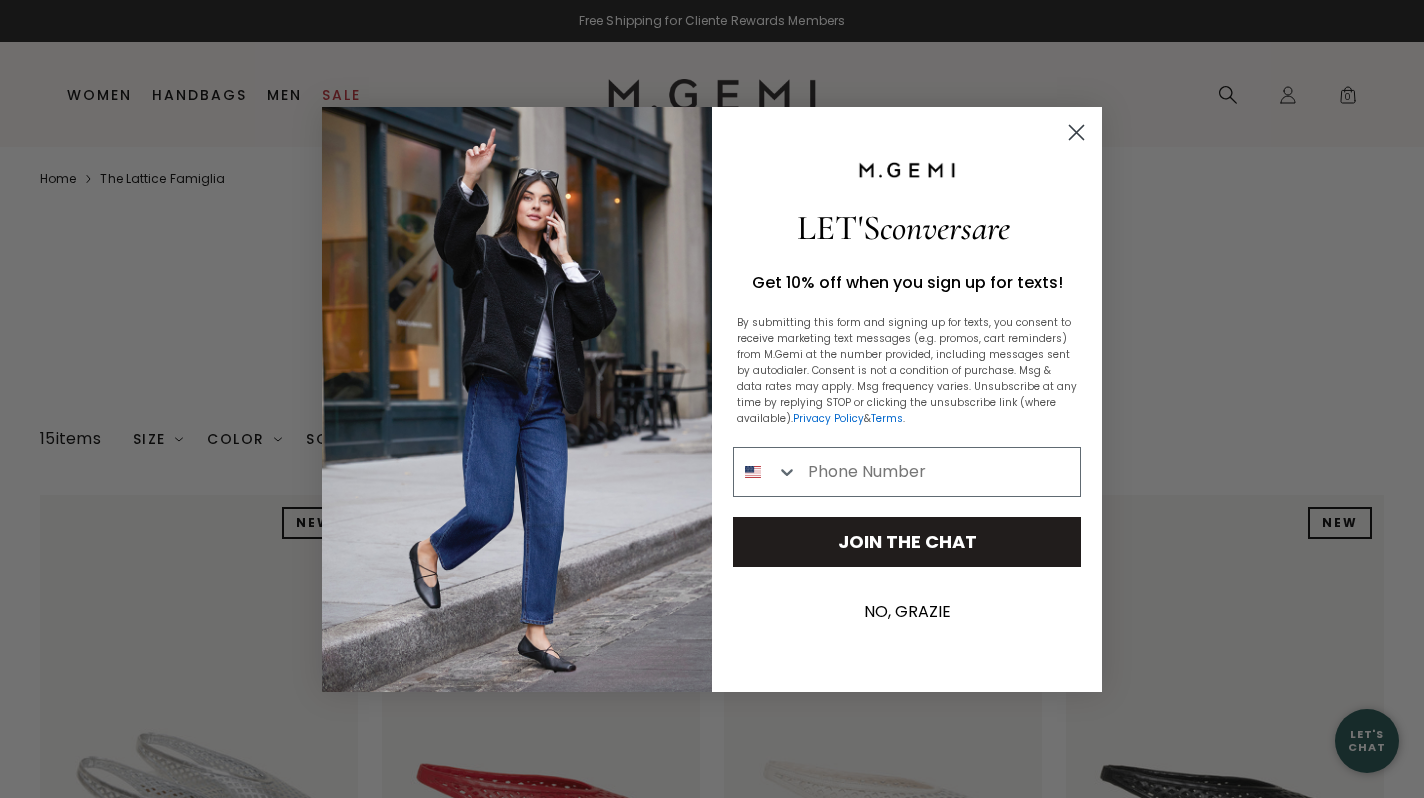 click 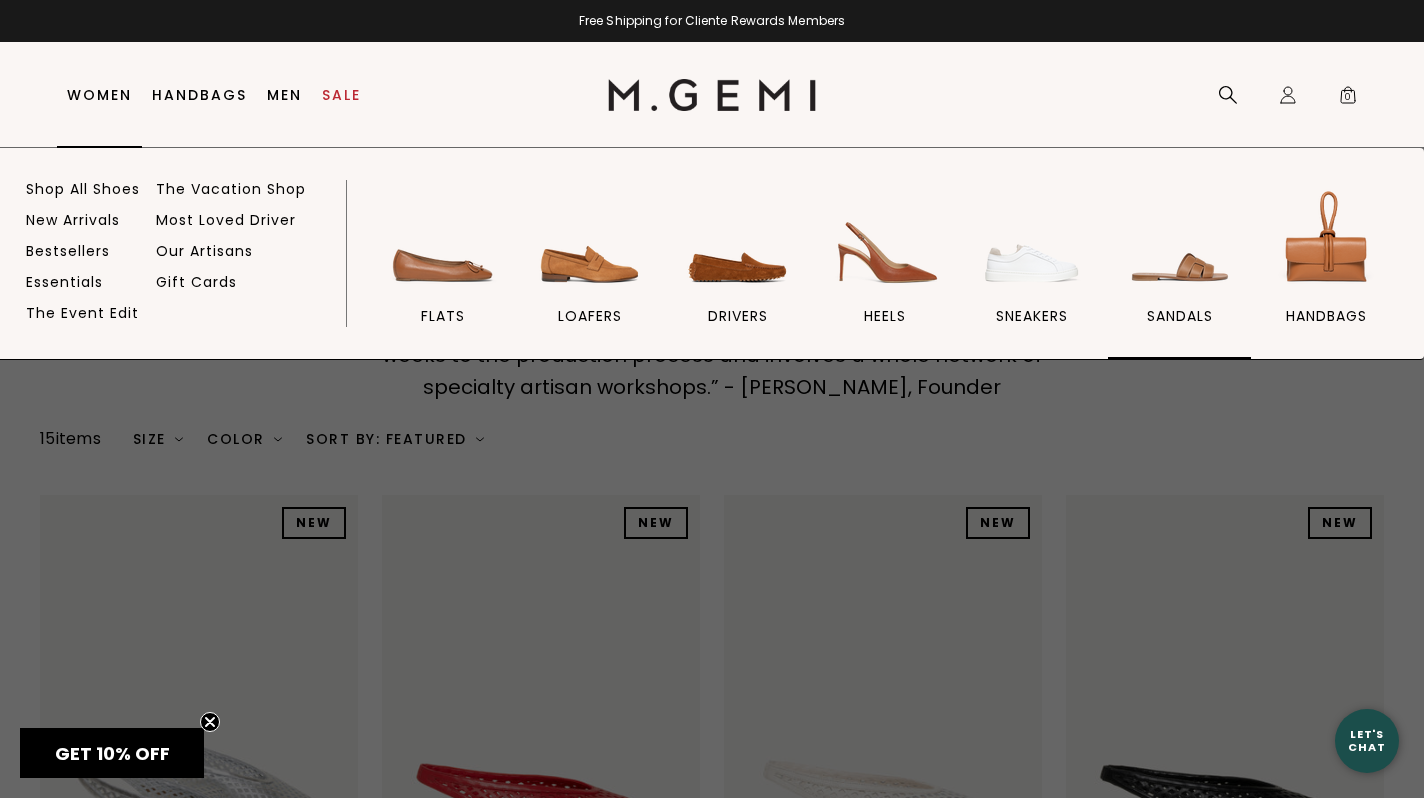 click at bounding box center (1180, 241) 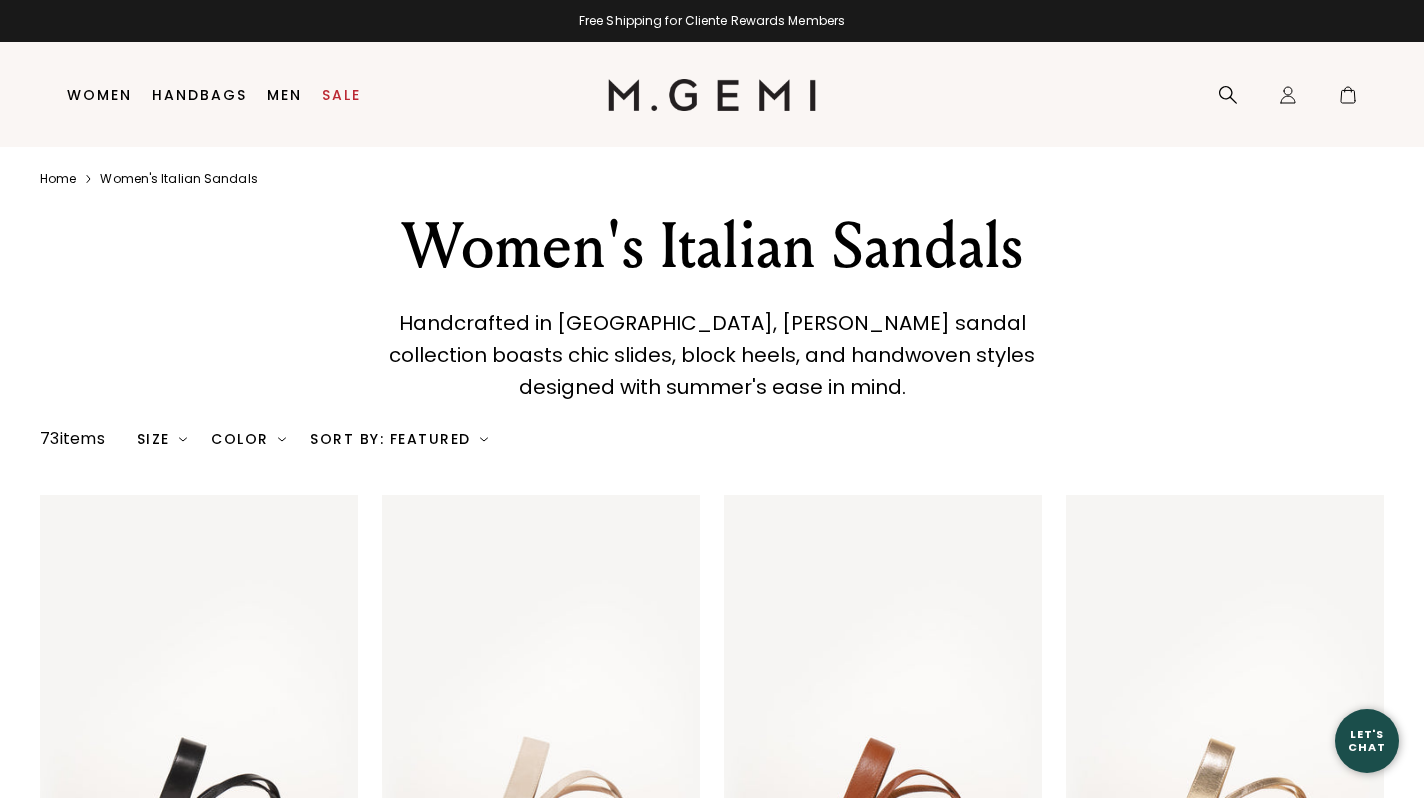 scroll, scrollTop: 0, scrollLeft: 0, axis: both 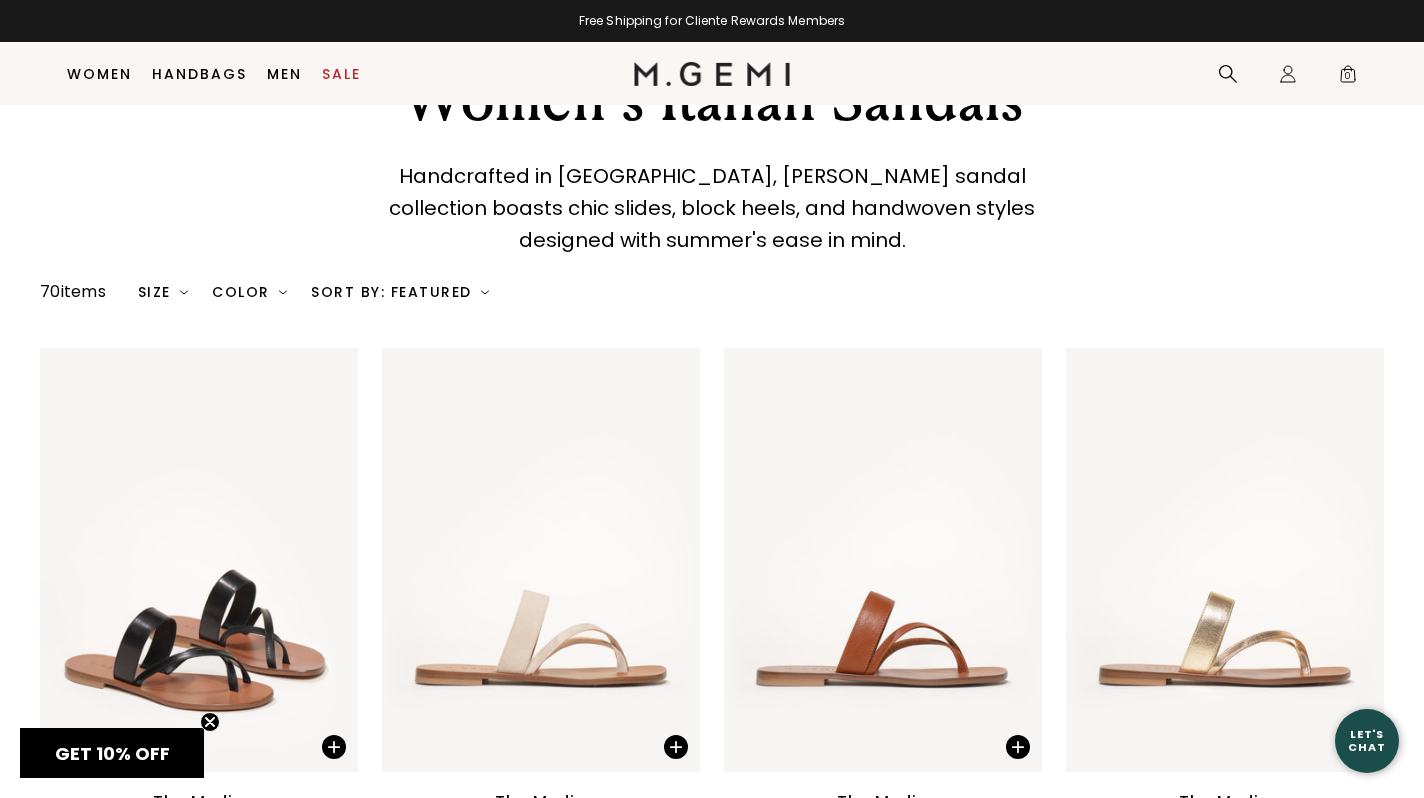 click on "Color" at bounding box center (249, 292) 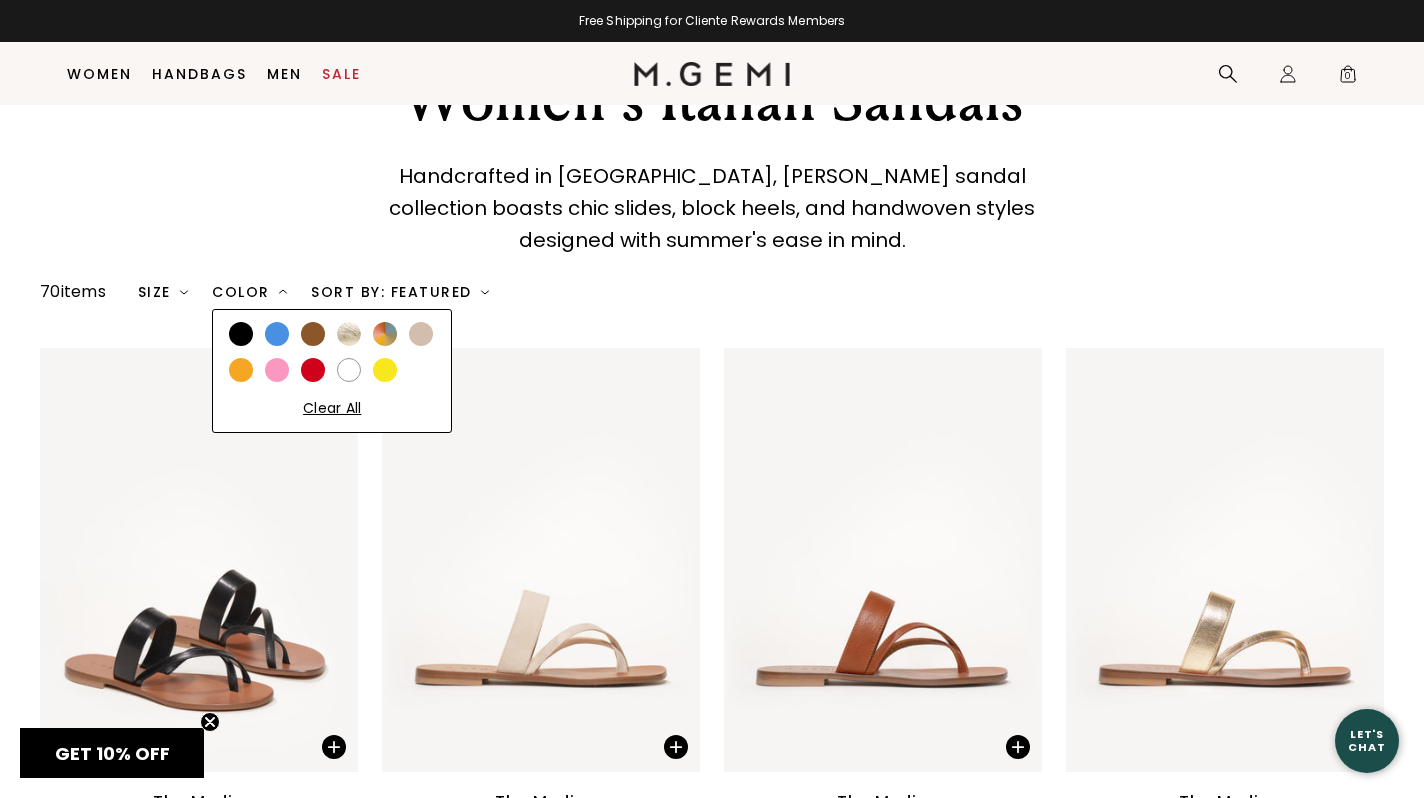 click at bounding box center [349, 370] 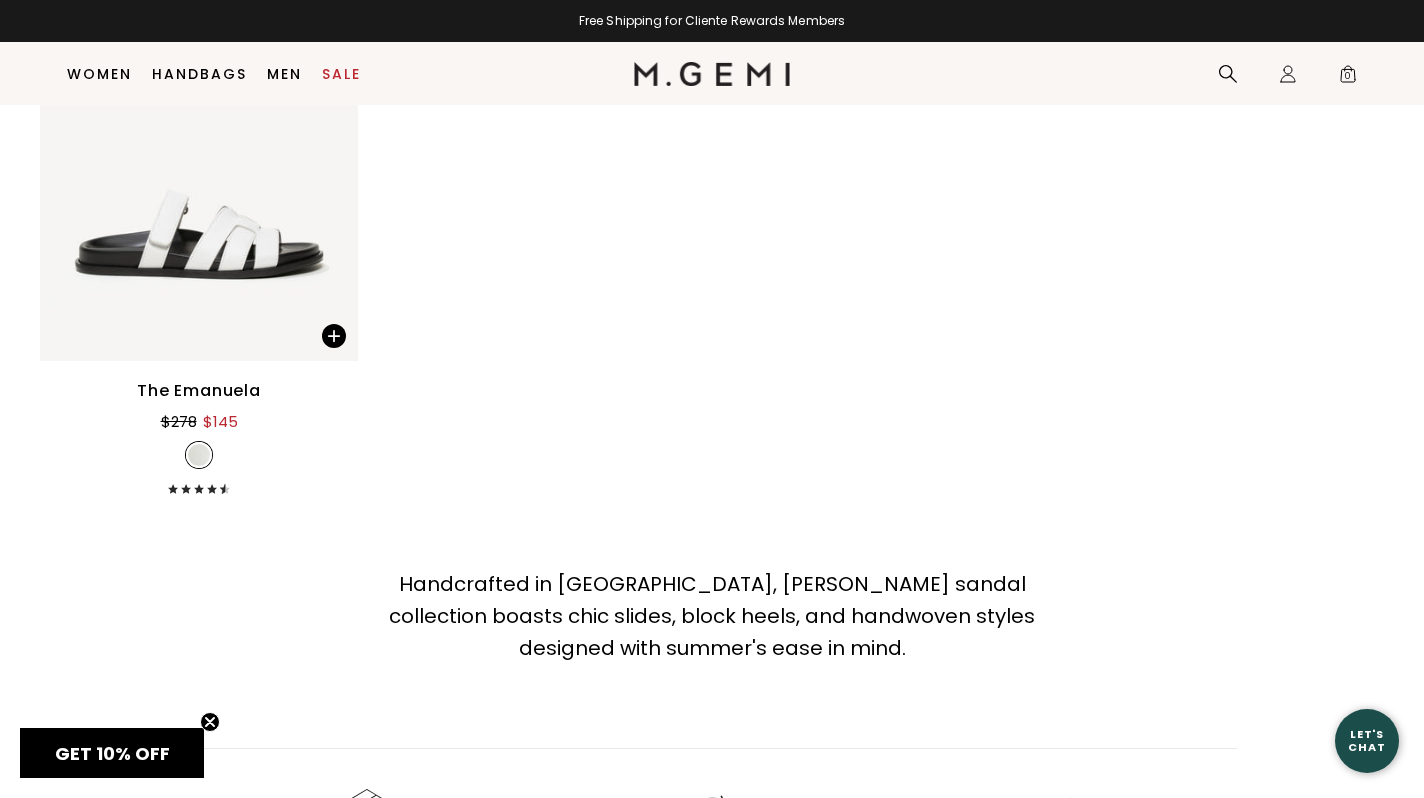 scroll, scrollTop: 1165, scrollLeft: 0, axis: vertical 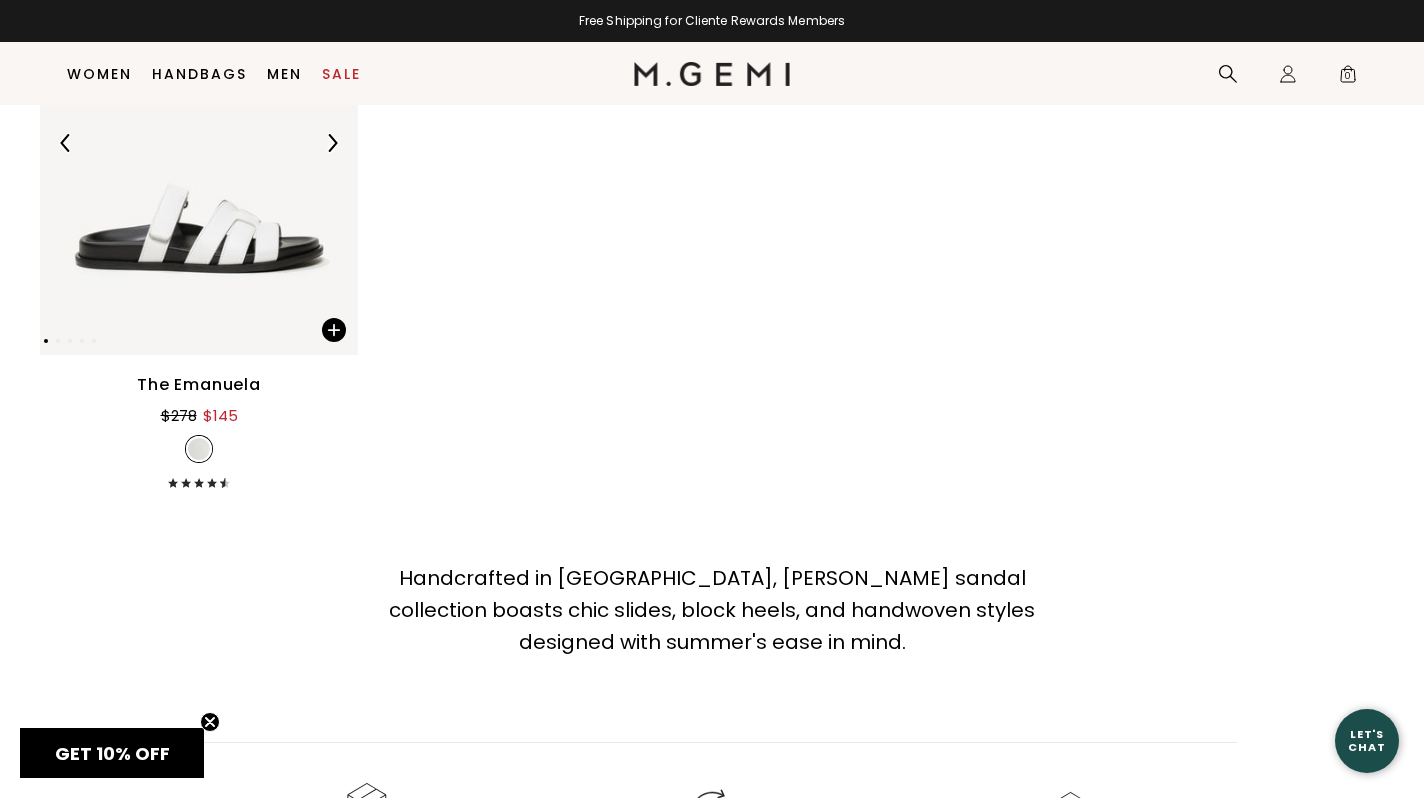 click at bounding box center [199, 143] 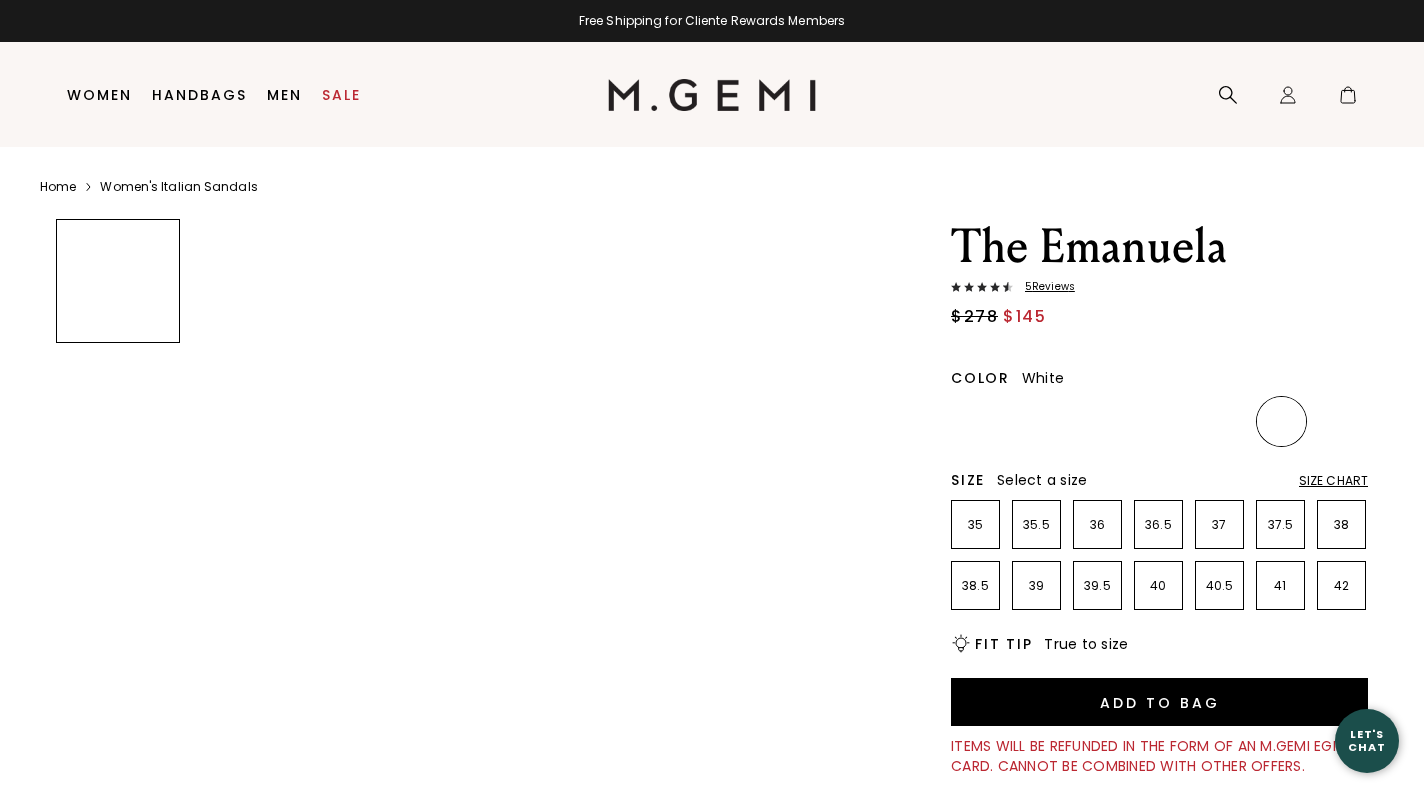 scroll, scrollTop: 0, scrollLeft: 0, axis: both 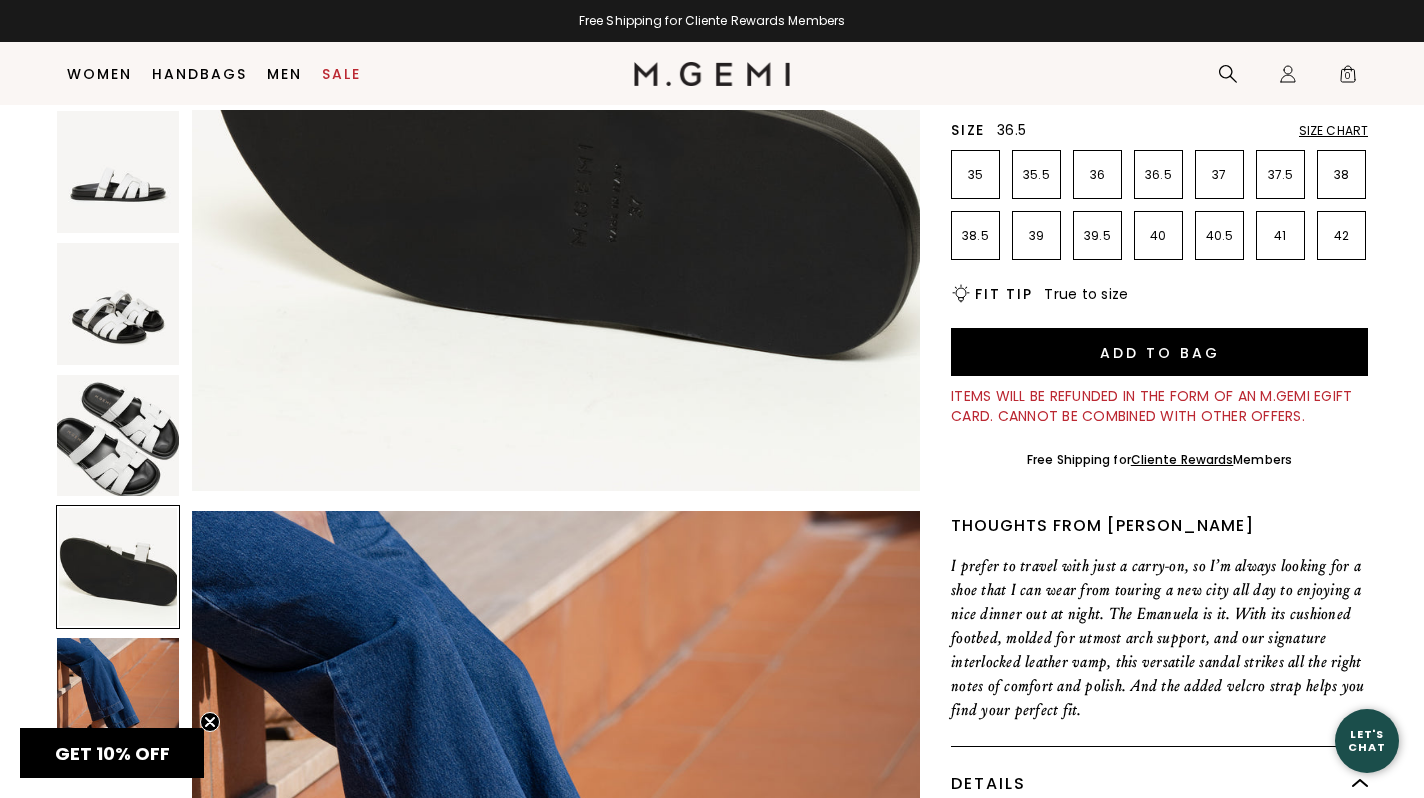click on "36.5" at bounding box center [1158, 175] 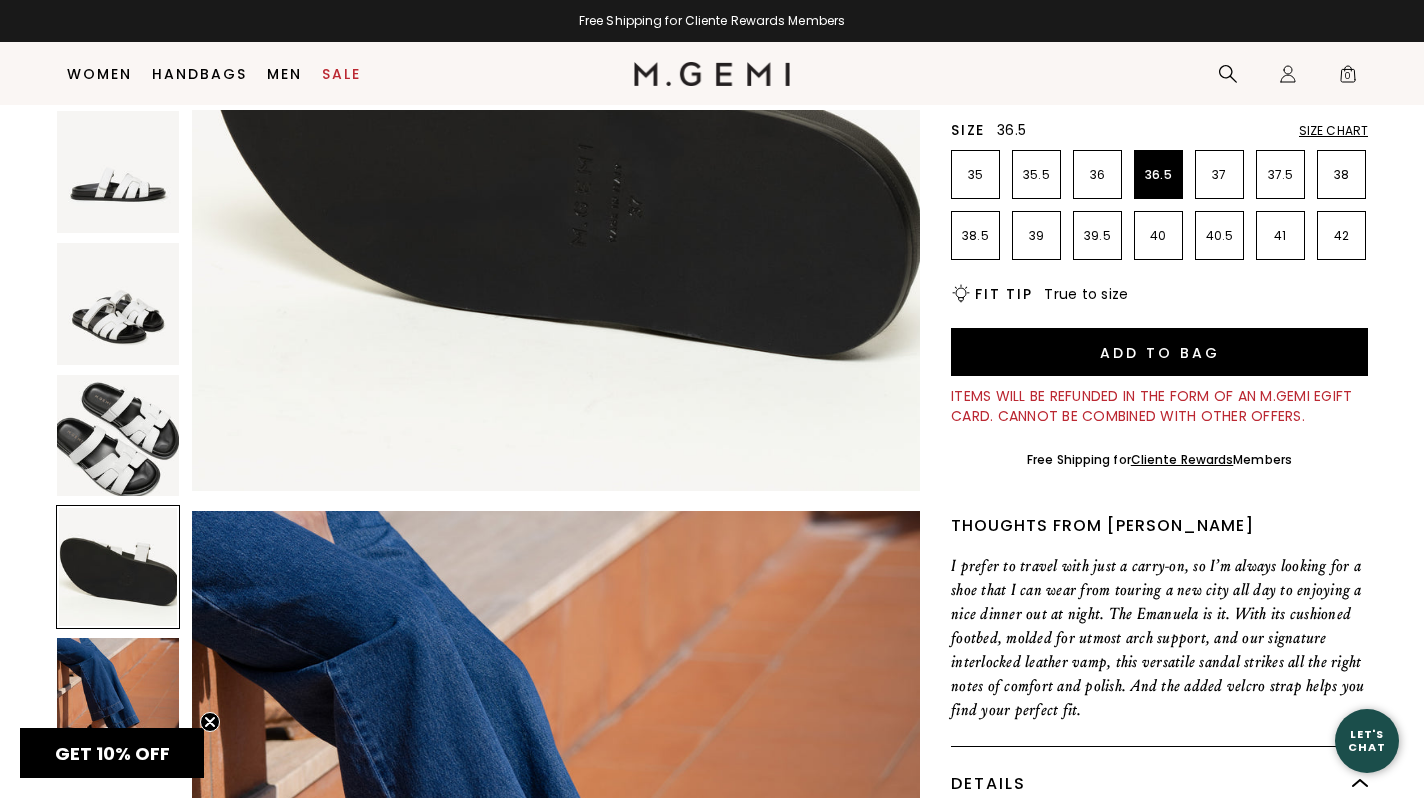 scroll, scrollTop: 0, scrollLeft: 0, axis: both 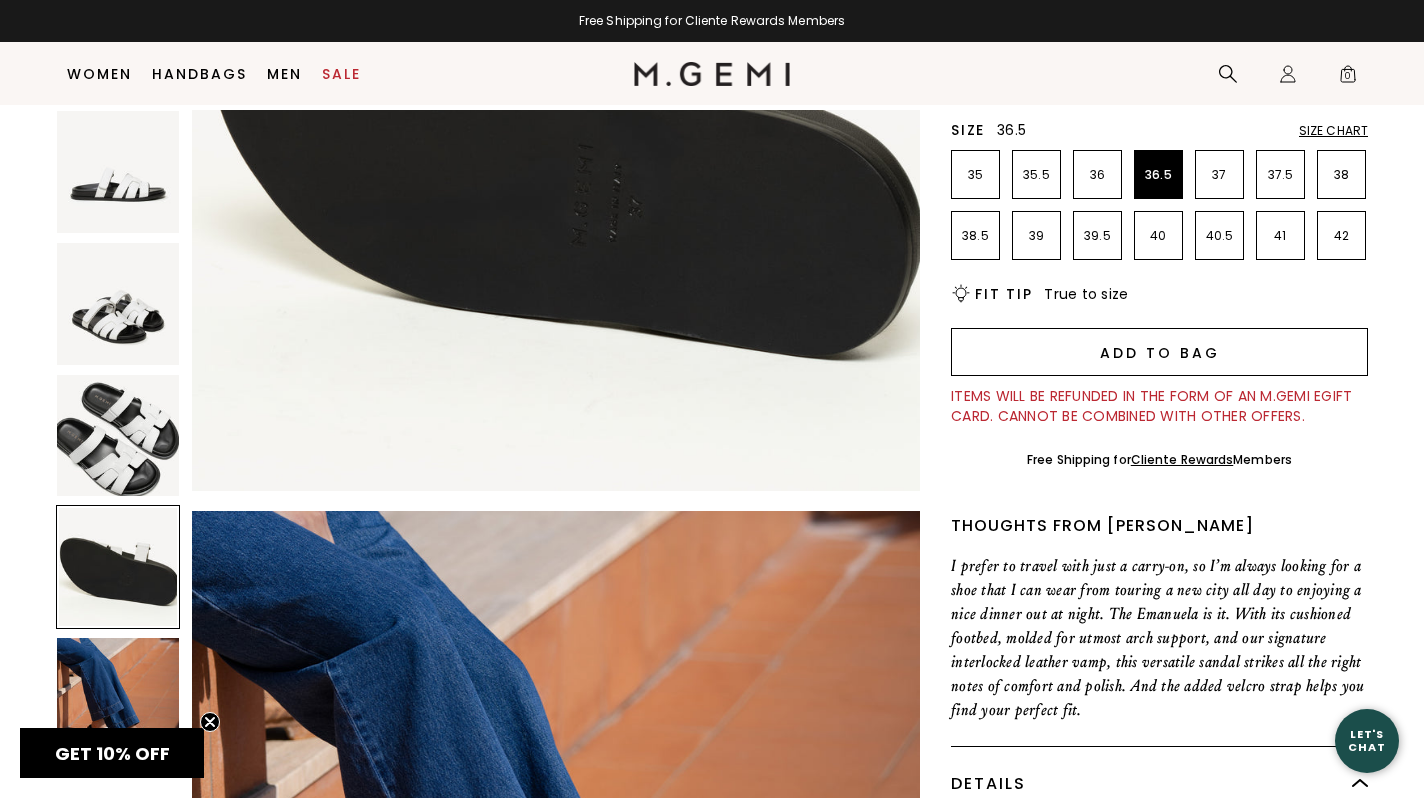 click on "Add to Bag" at bounding box center (1159, 352) 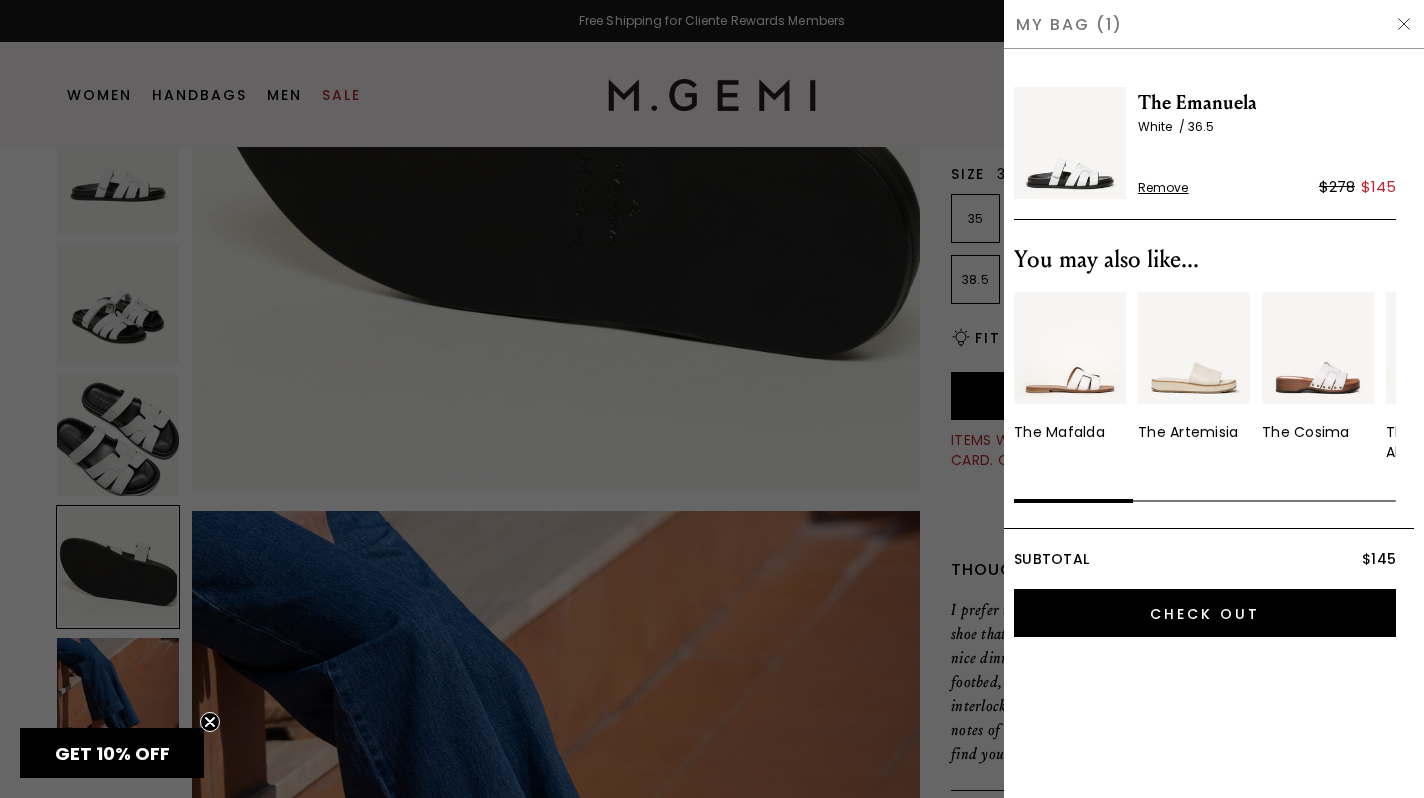 scroll, scrollTop: 0, scrollLeft: 0, axis: both 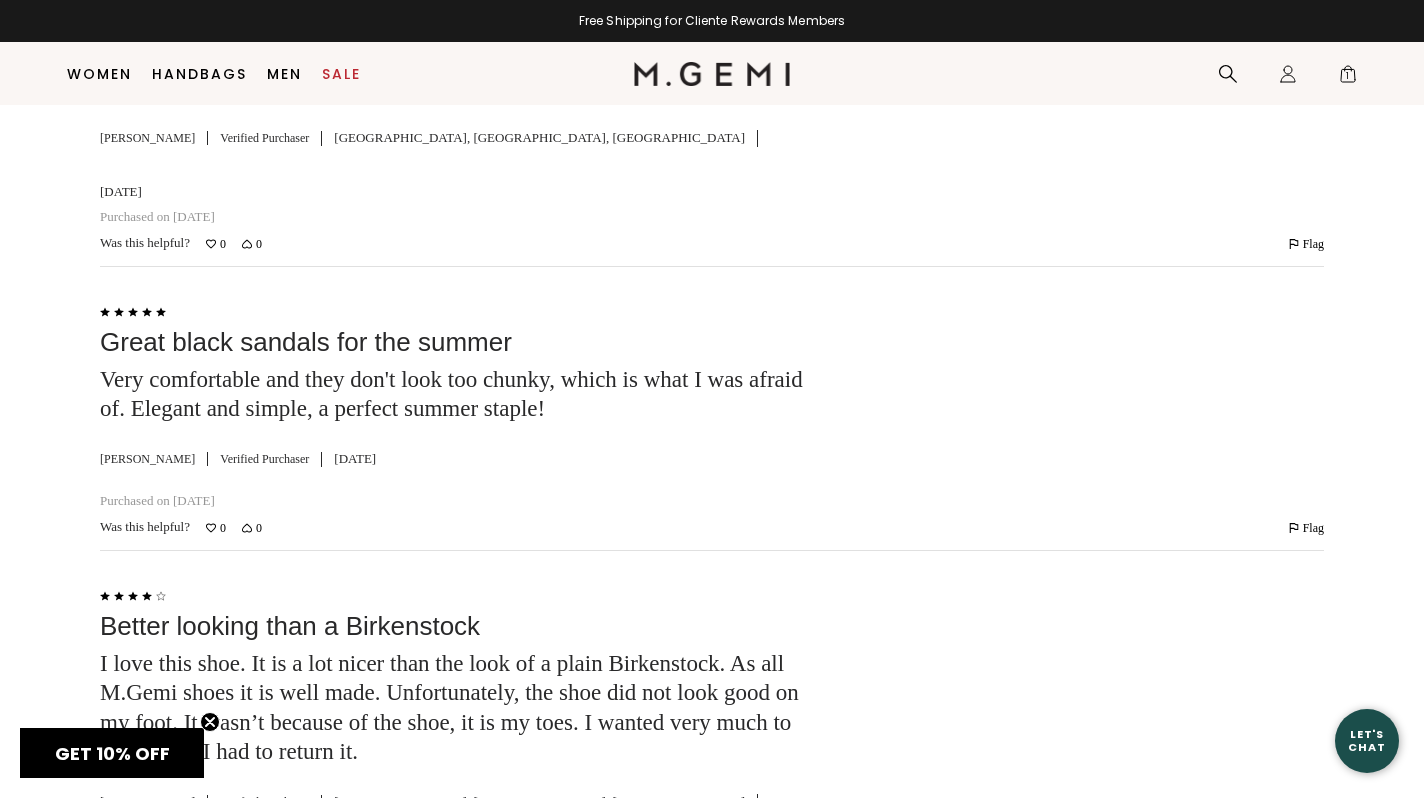 click 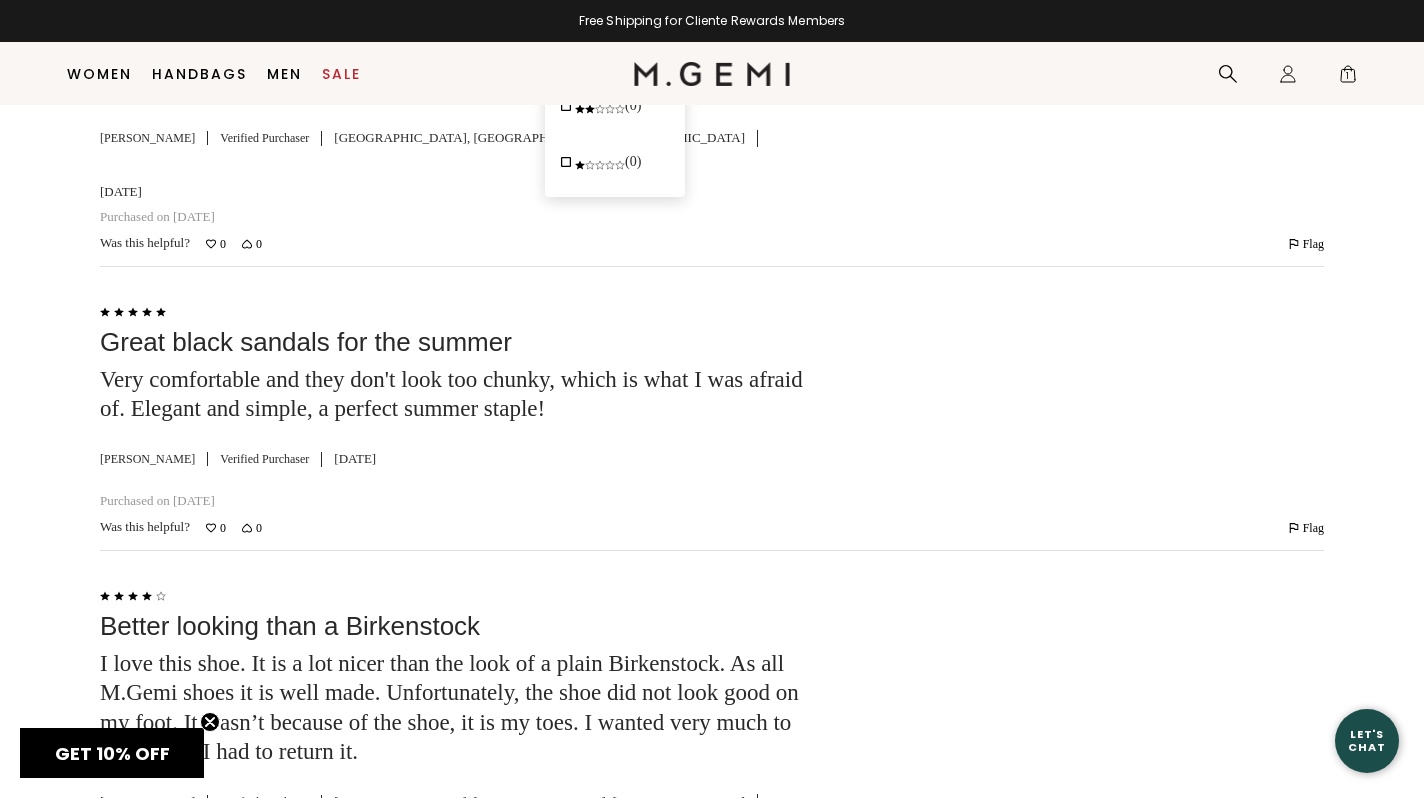 click on "Sort Most Recent check Most Recent Most Helpful Oldest Highest Rated Lowest Rated Search reviews… Filter Star Ratings  (3)  (2)  (0)  (0)  (0) Write a Review" at bounding box center [712, -119] 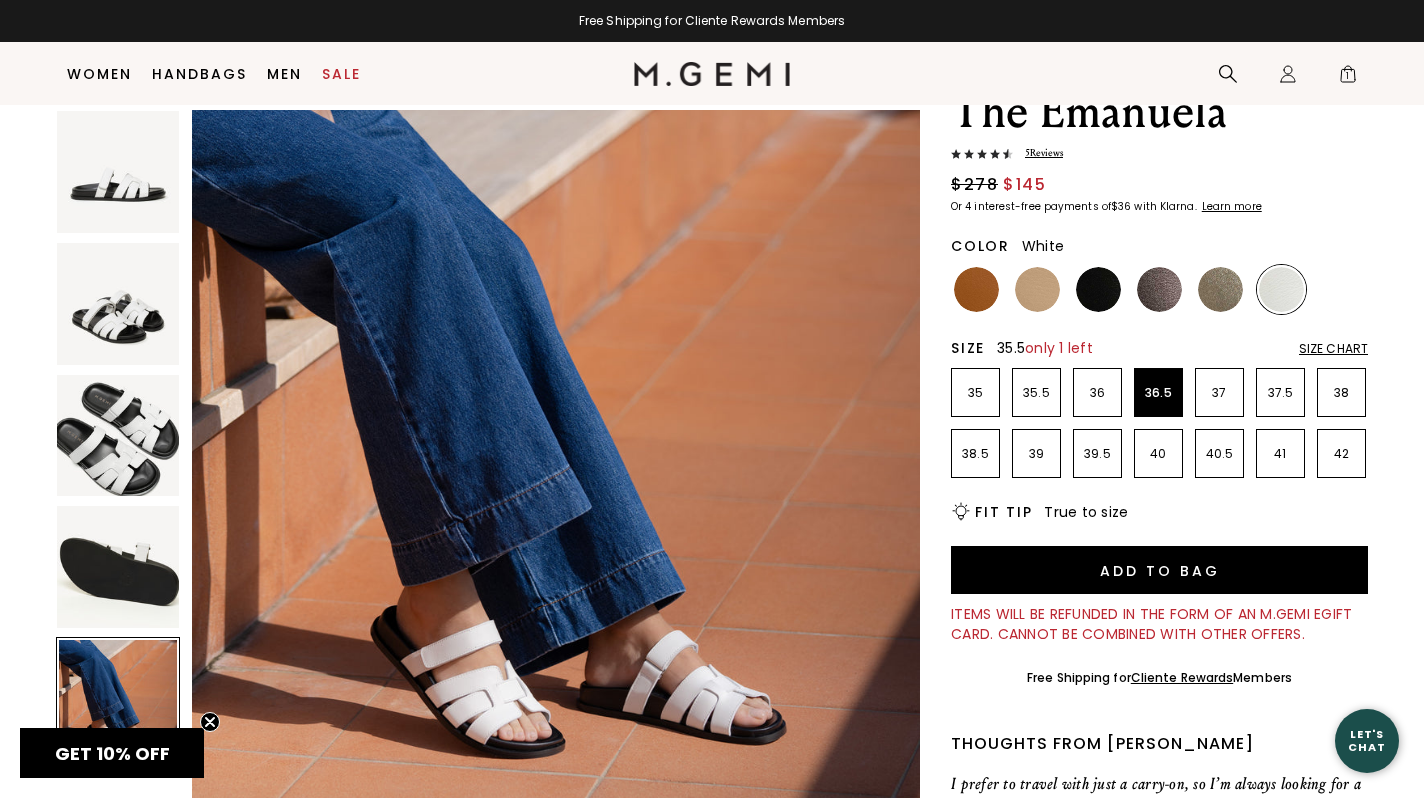 scroll, scrollTop: 98, scrollLeft: 0, axis: vertical 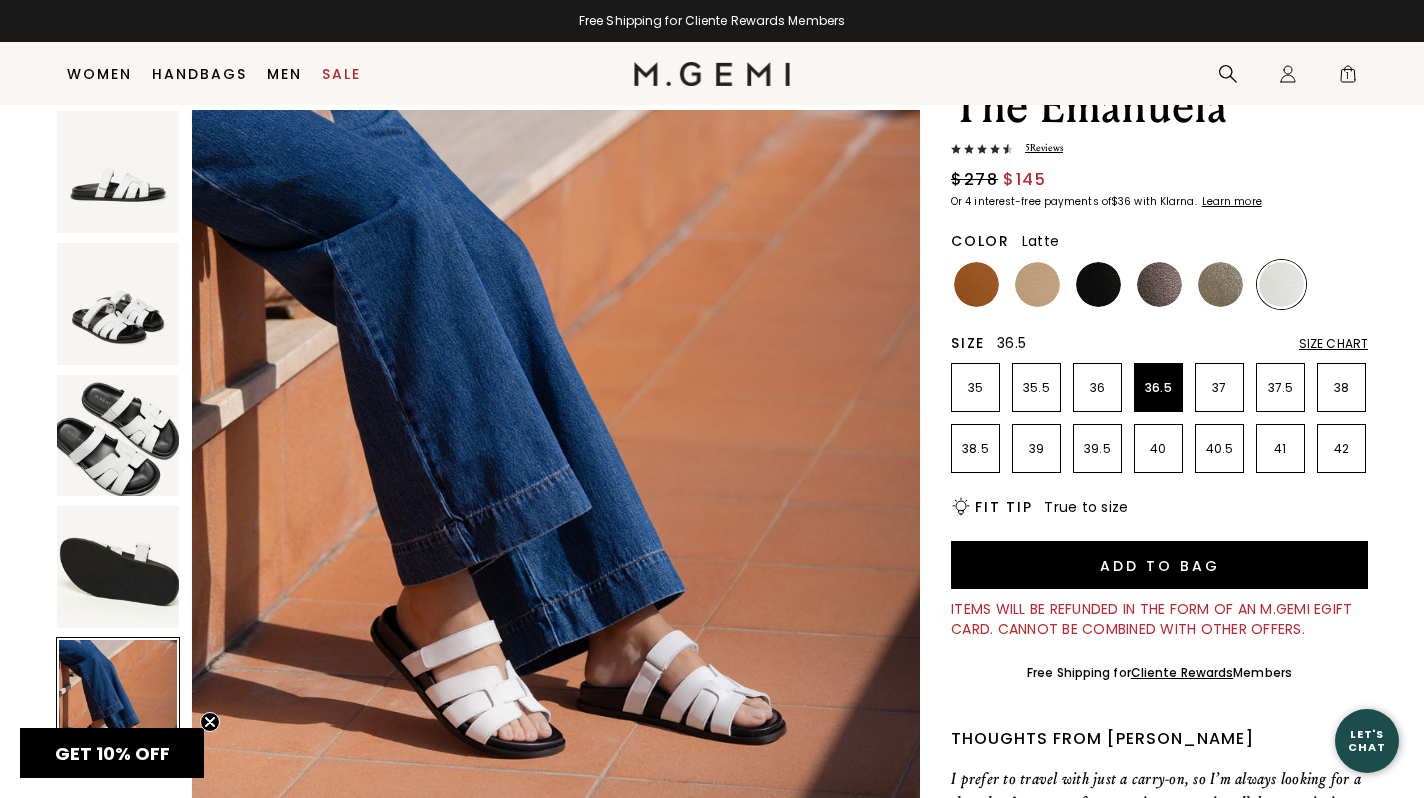 click at bounding box center (1037, 284) 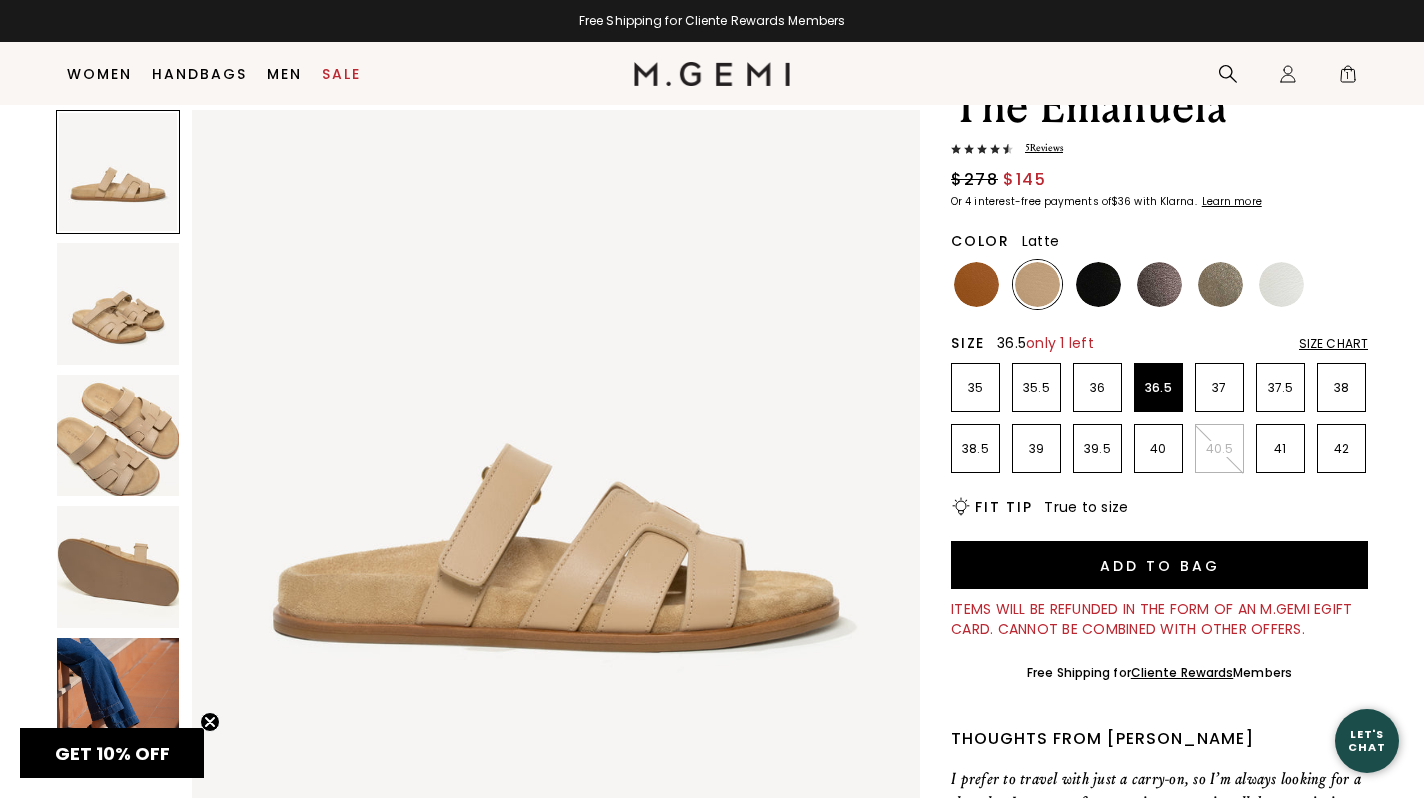 scroll, scrollTop: 0, scrollLeft: 0, axis: both 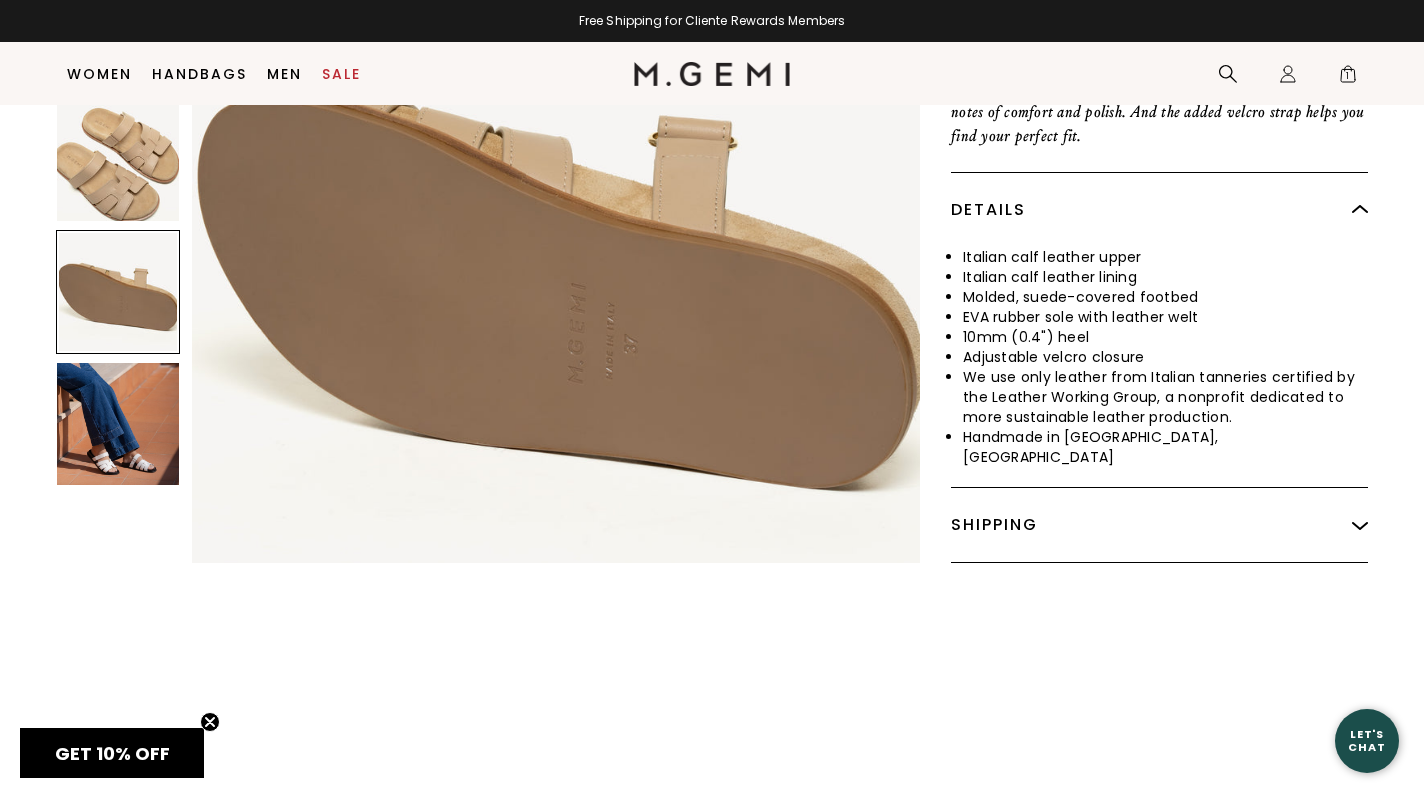 click at bounding box center [118, 424] 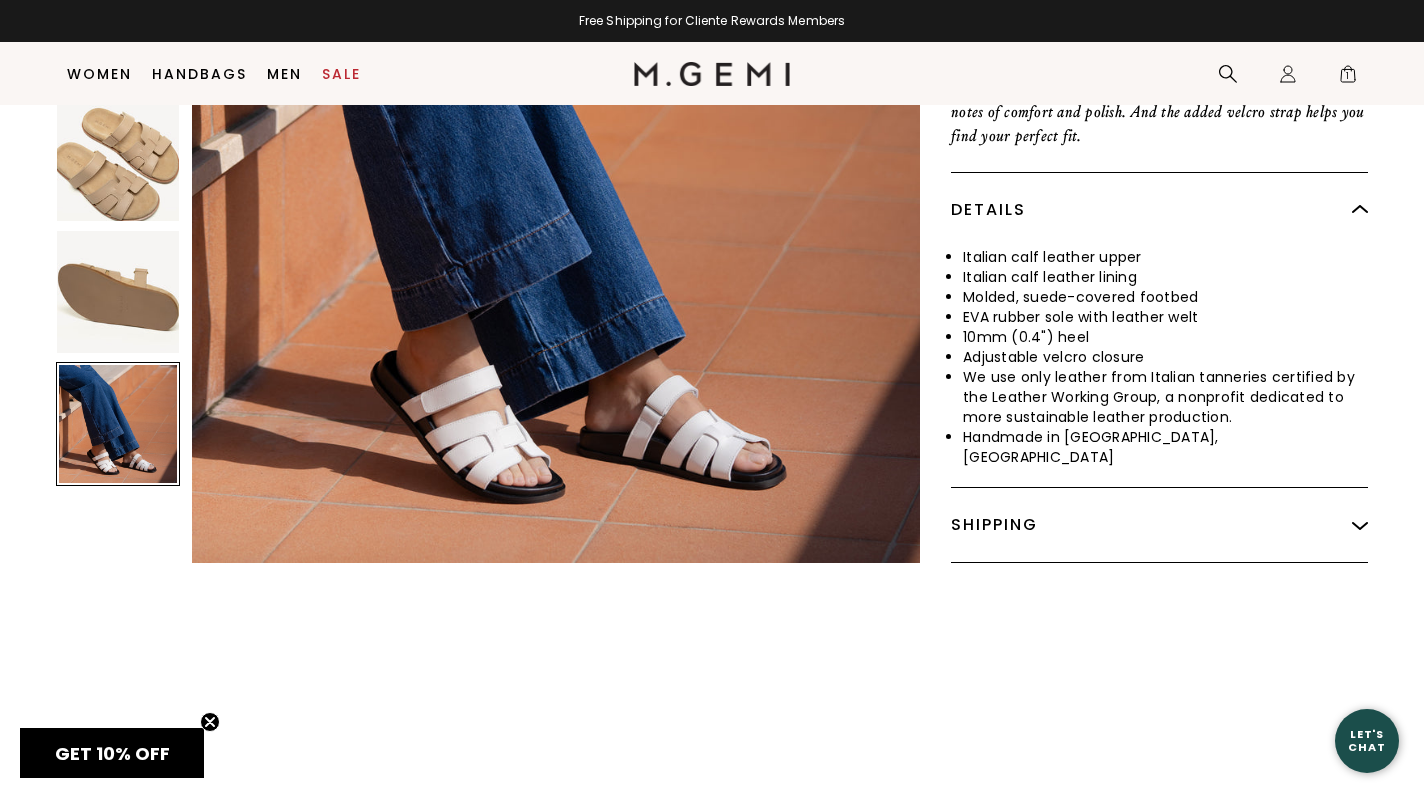 scroll, scrollTop: 3013, scrollLeft: 0, axis: vertical 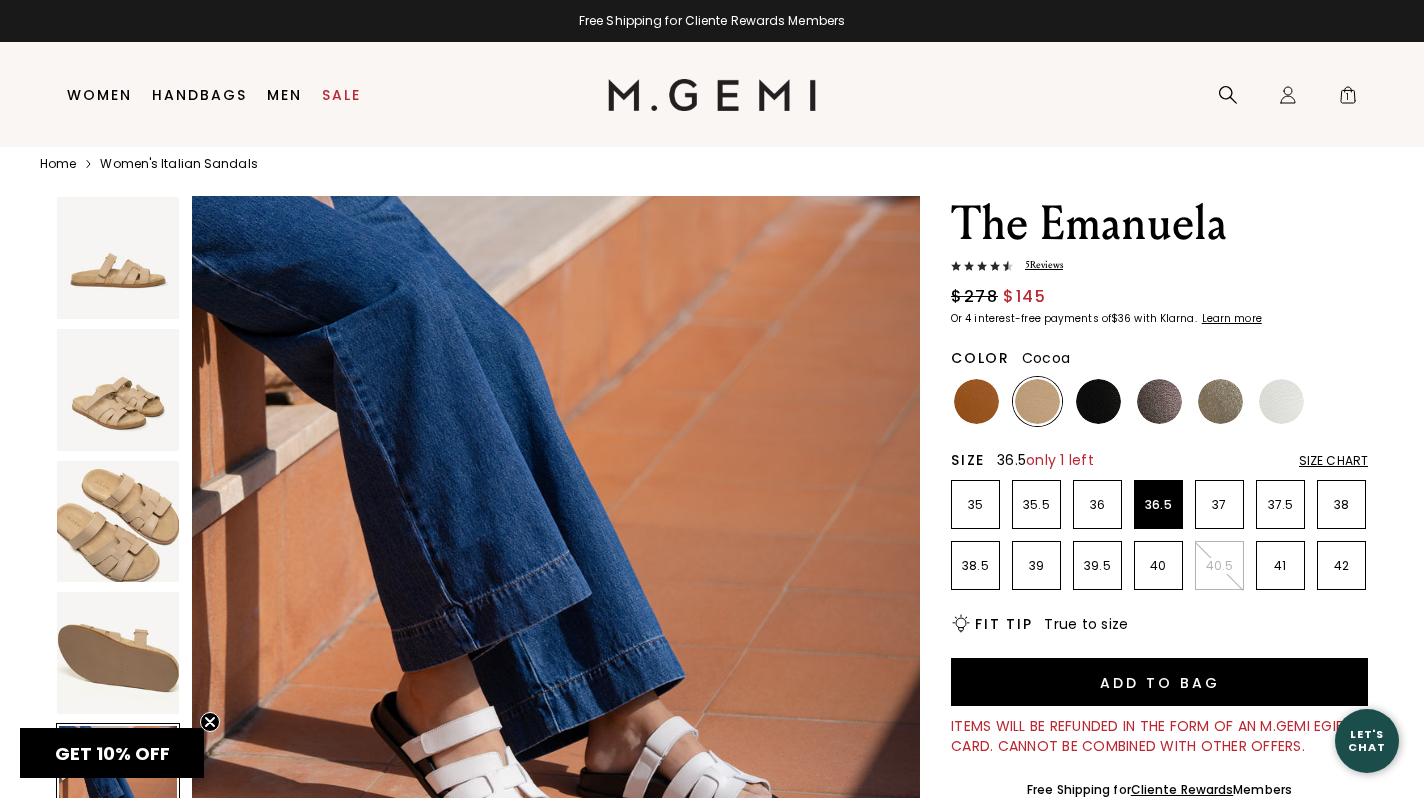 click at bounding box center [1159, 401] 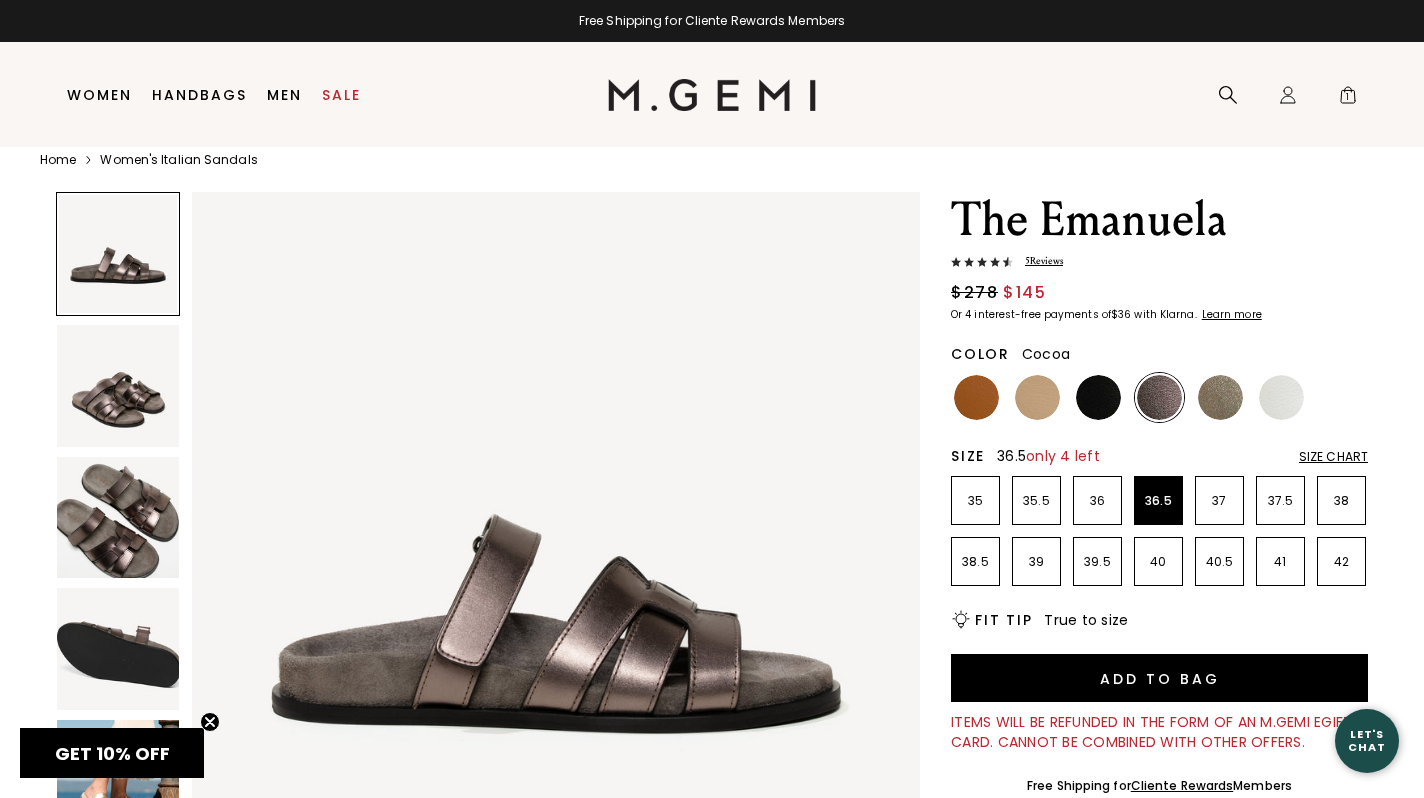scroll, scrollTop: 0, scrollLeft: 0, axis: both 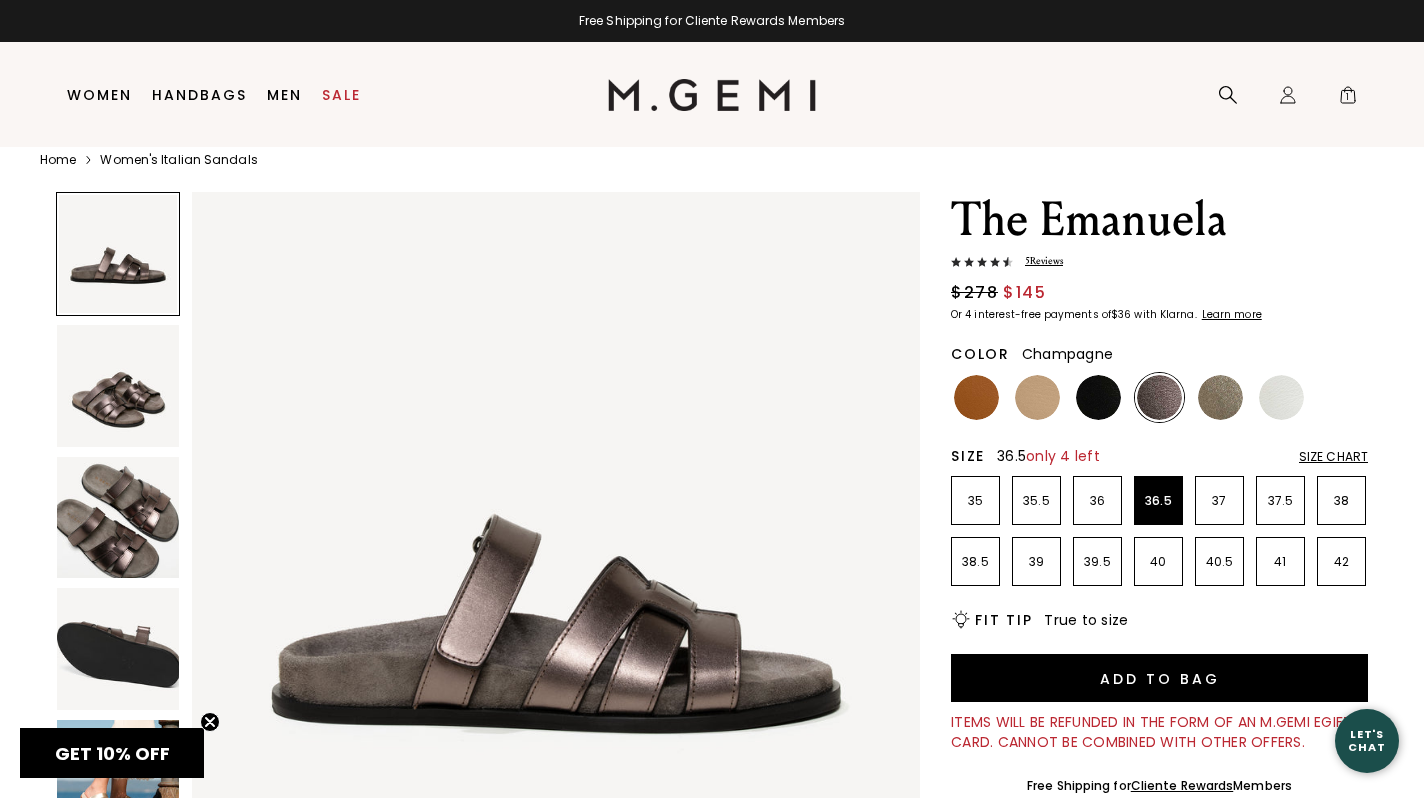 click at bounding box center [1220, 397] 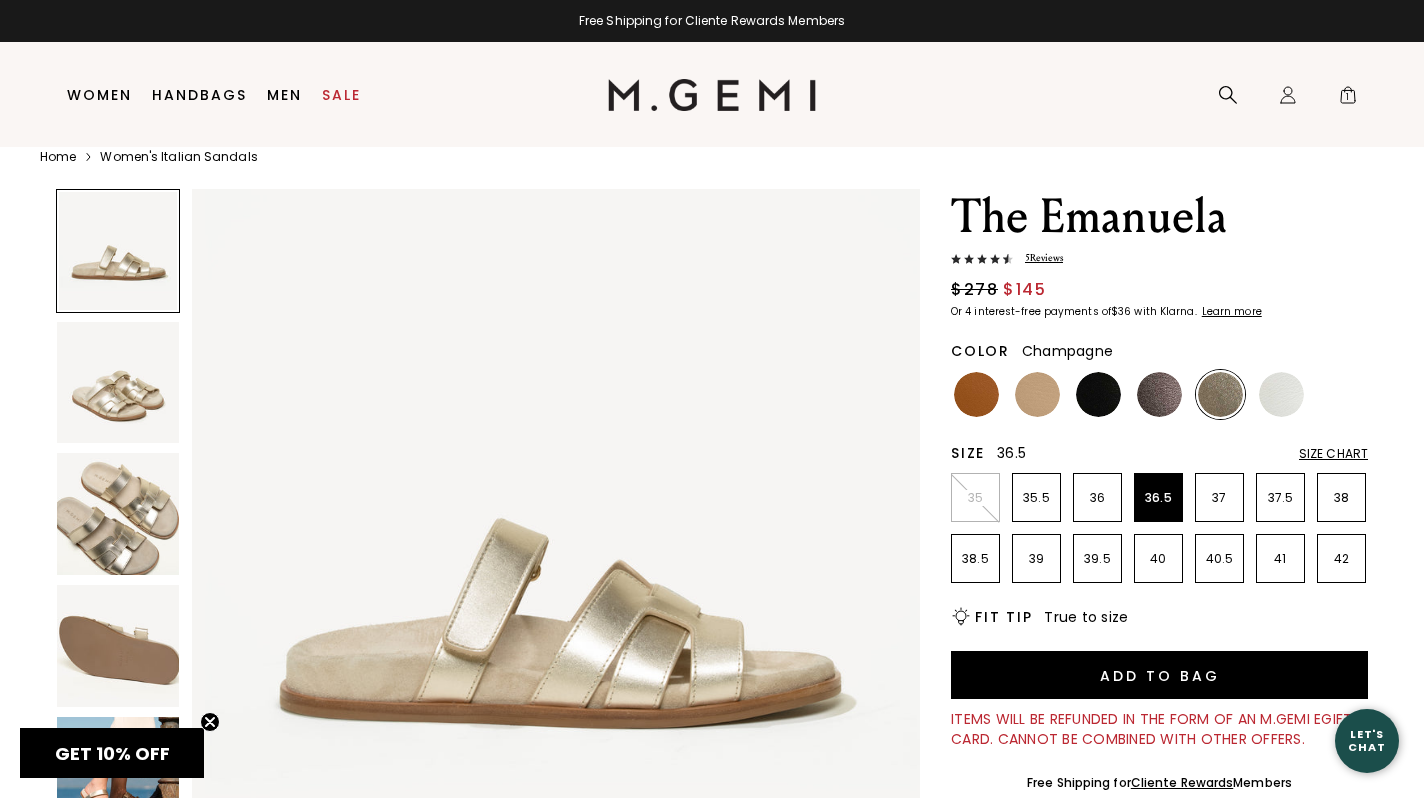 scroll, scrollTop: 0, scrollLeft: 0, axis: both 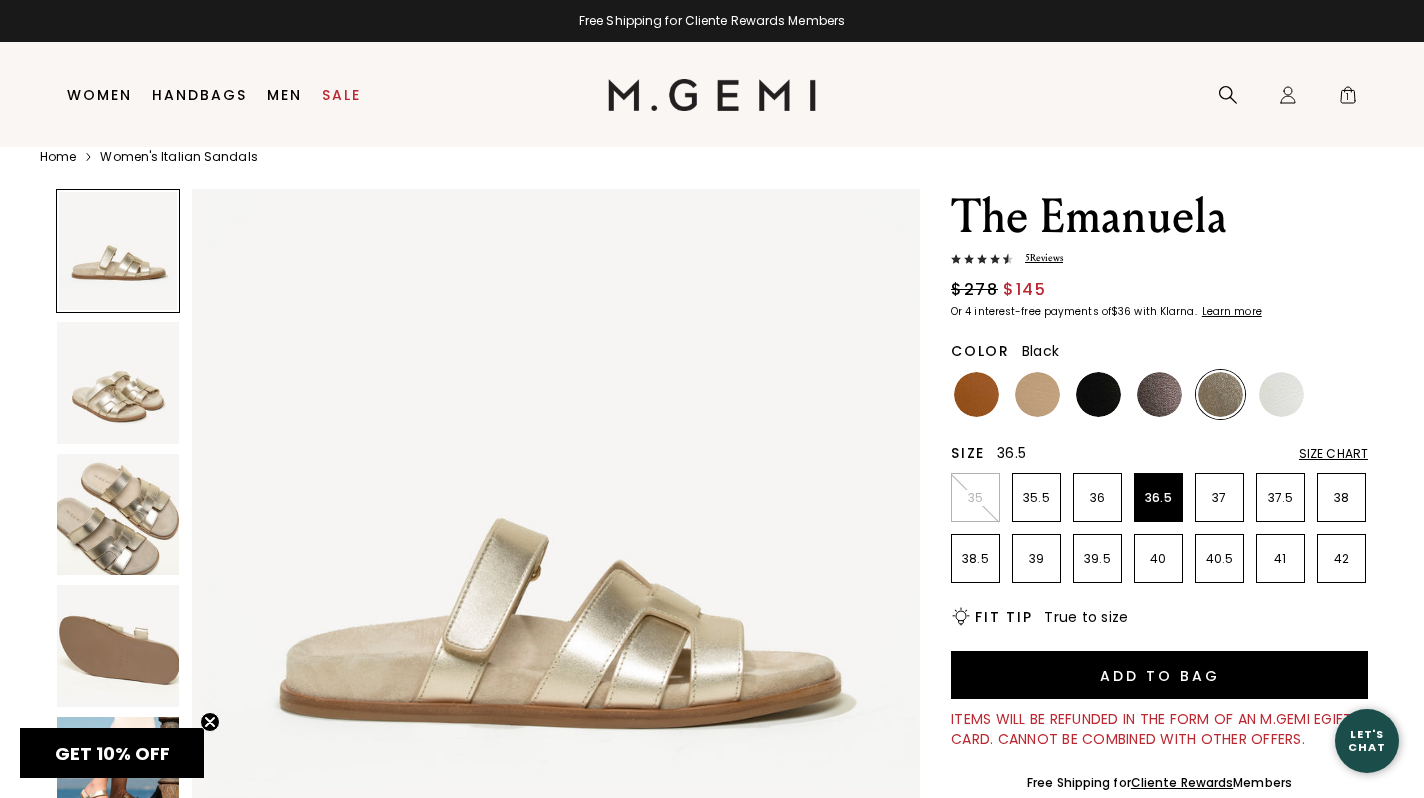 click at bounding box center [1098, 394] 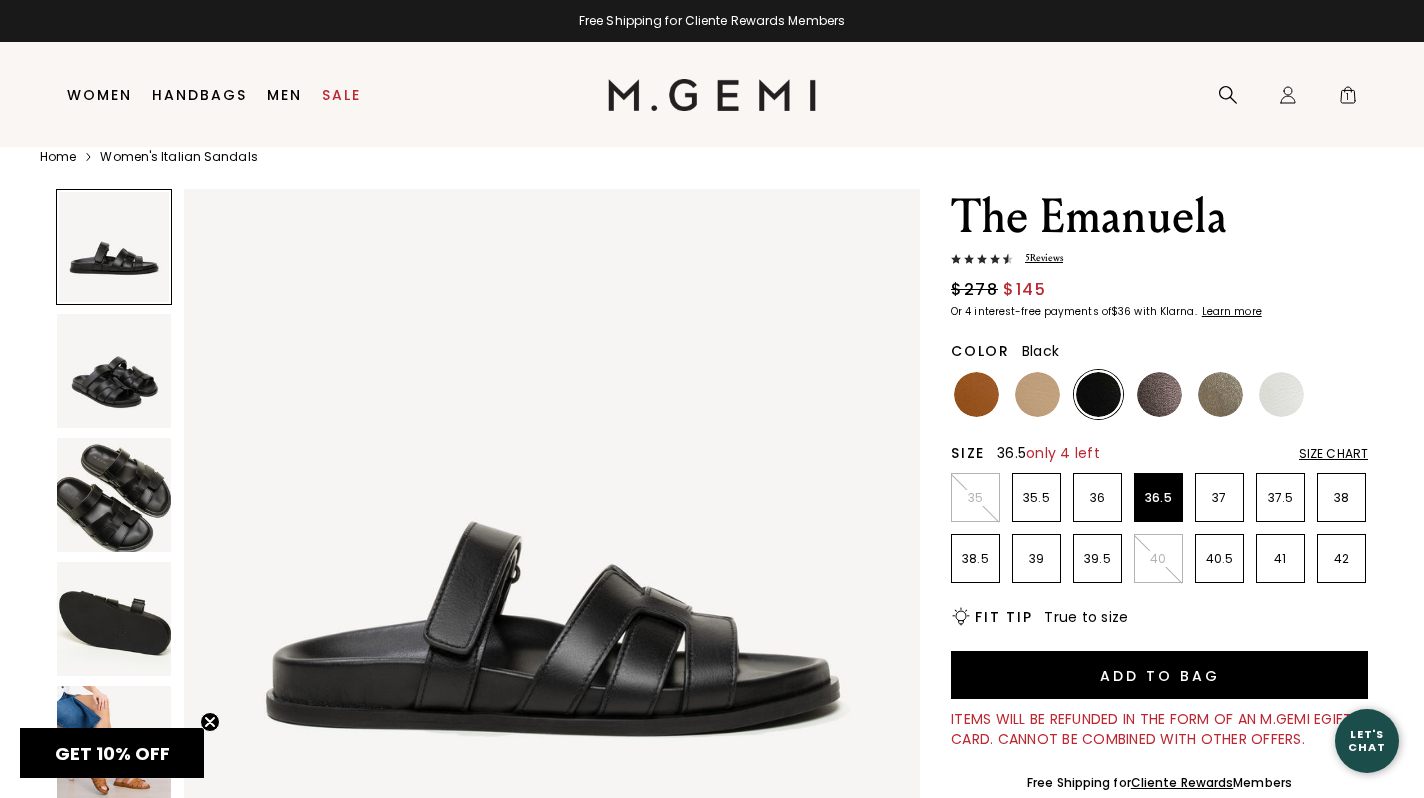 scroll, scrollTop: 32, scrollLeft: 0, axis: vertical 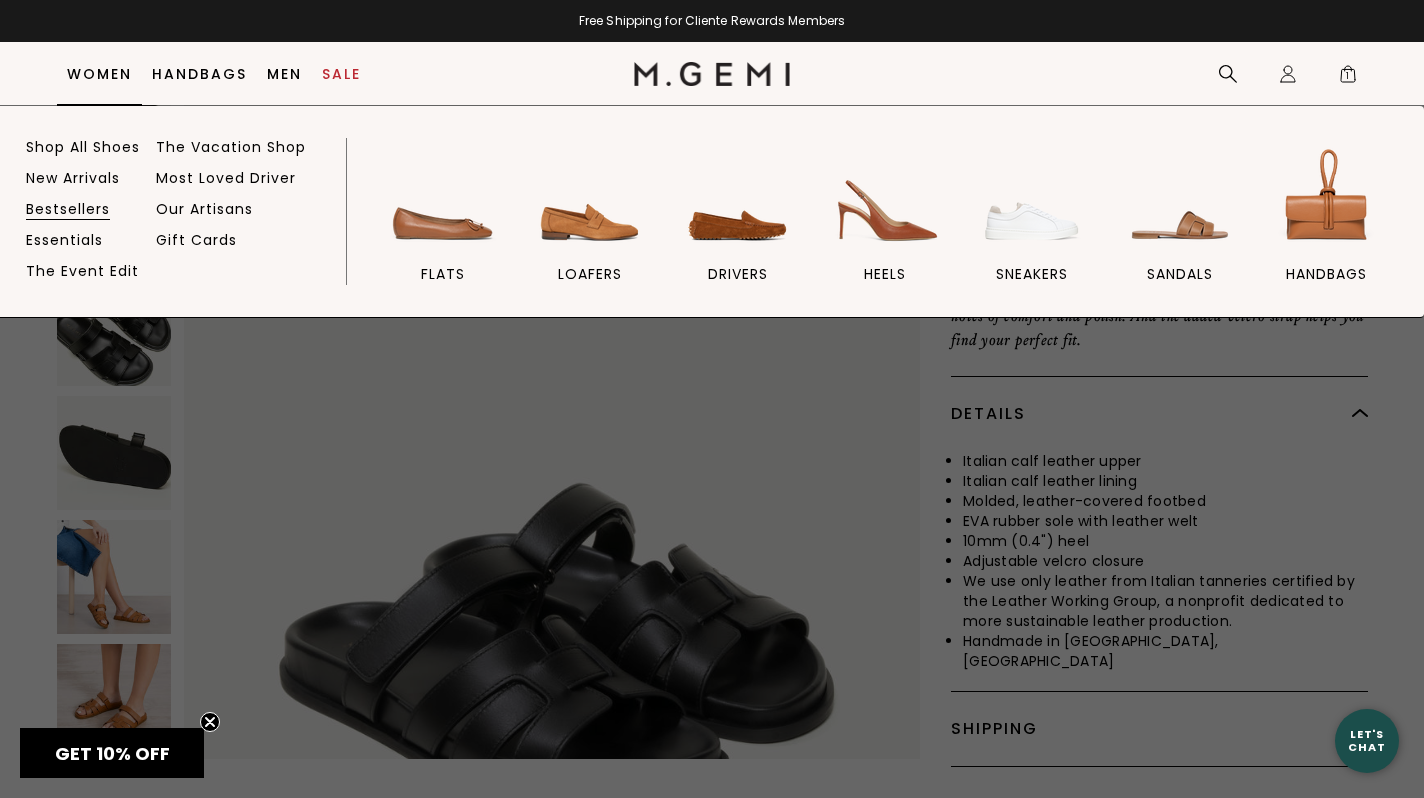 click on "Bestsellers" at bounding box center [68, 209] 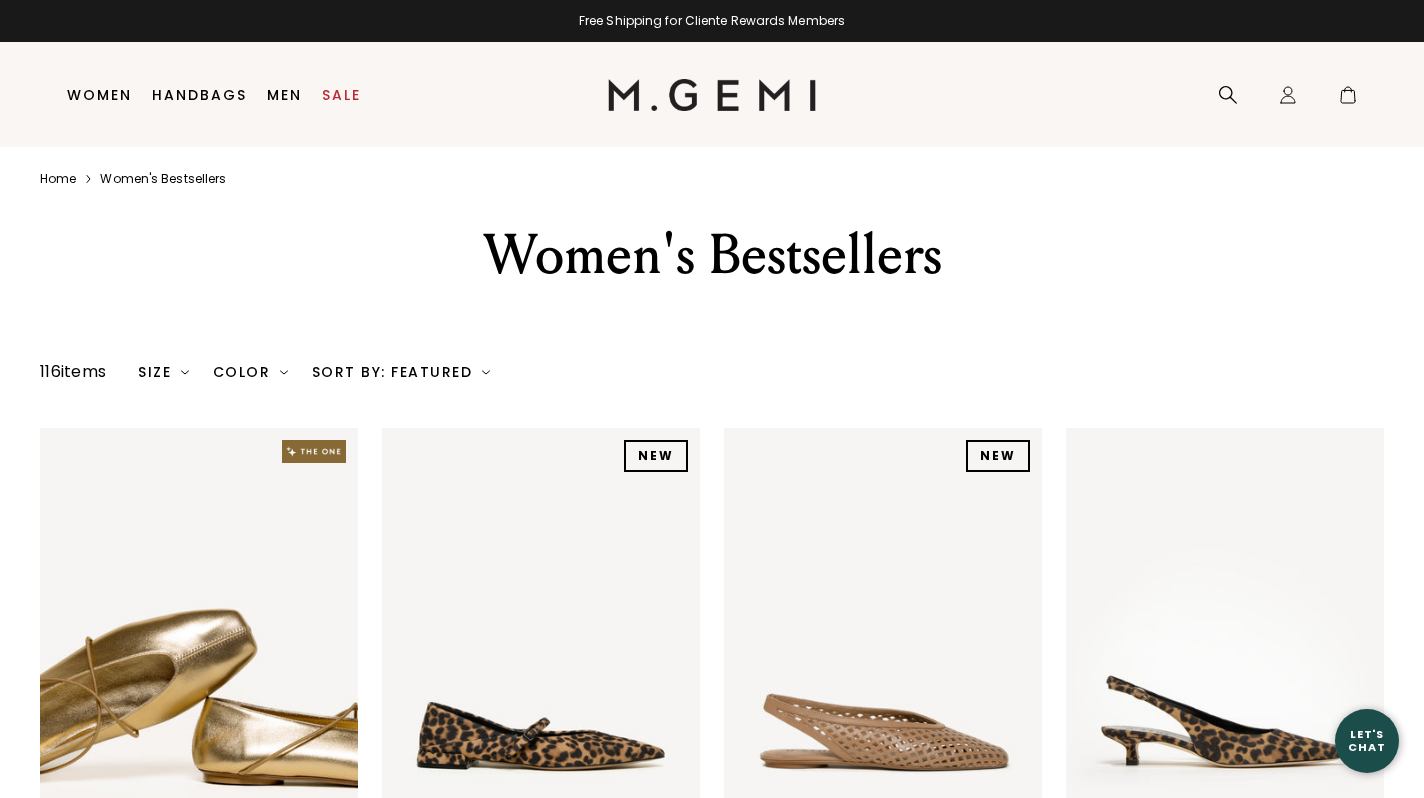 scroll, scrollTop: 0, scrollLeft: 0, axis: both 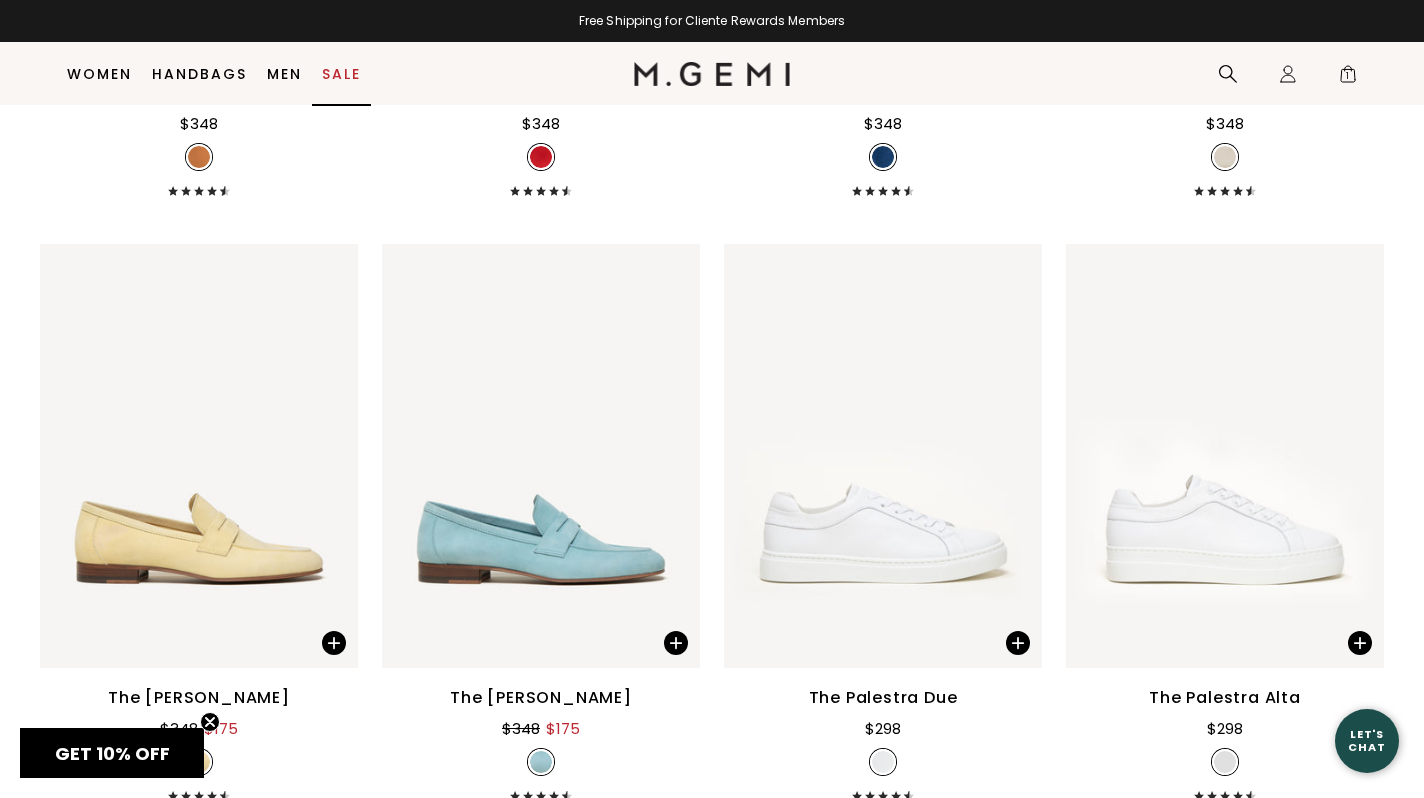 click on "Sale" at bounding box center (341, 74) 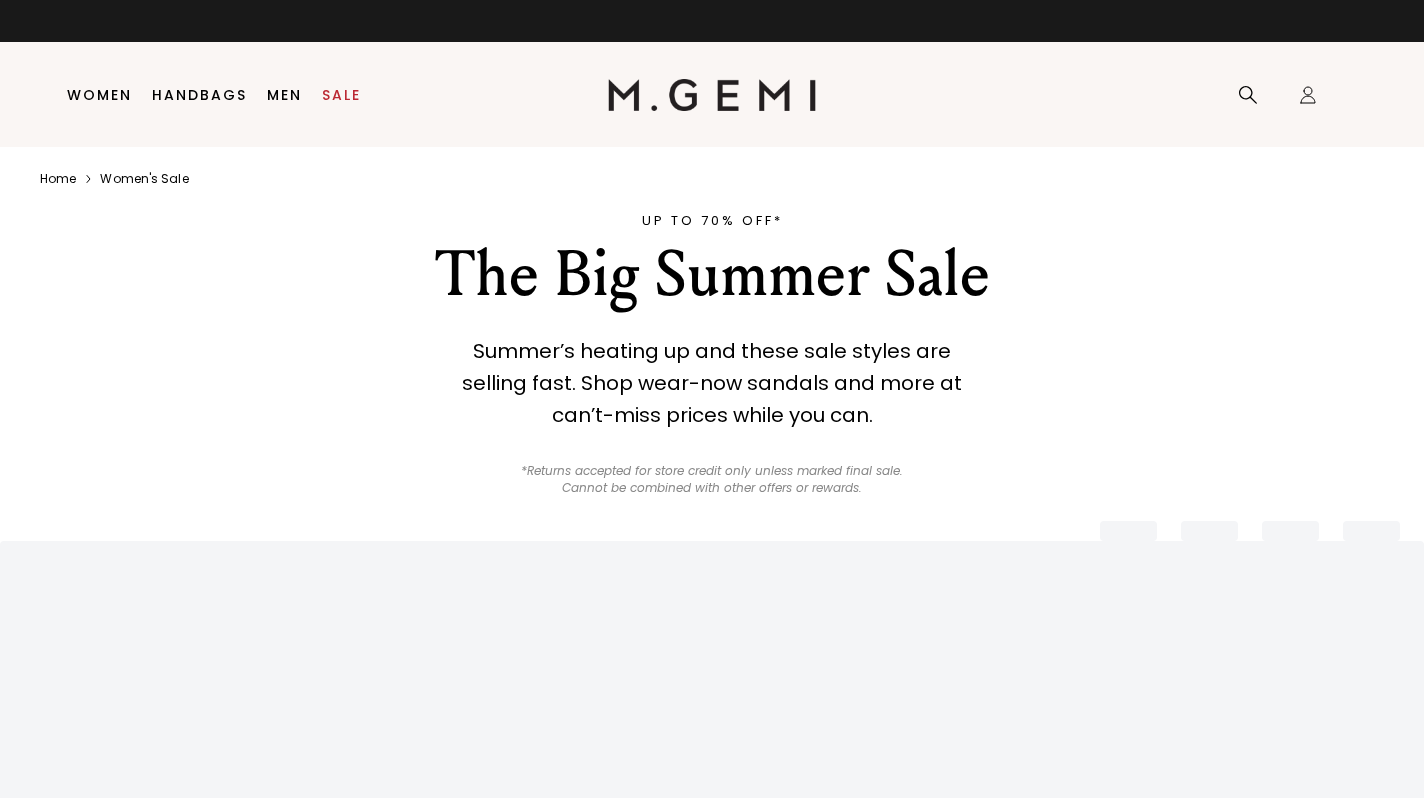 scroll, scrollTop: 0, scrollLeft: 0, axis: both 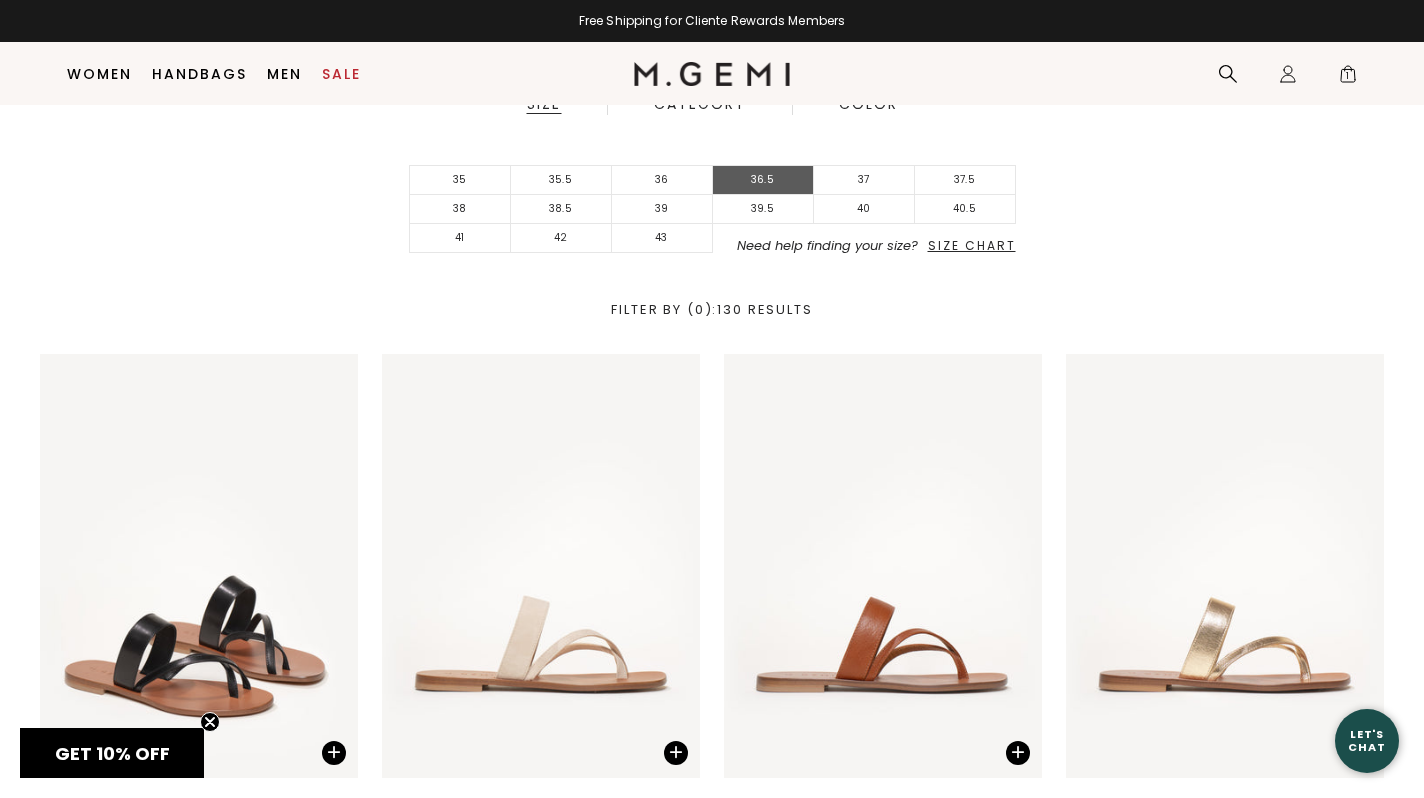 click on "36.5" at bounding box center (763, 180) 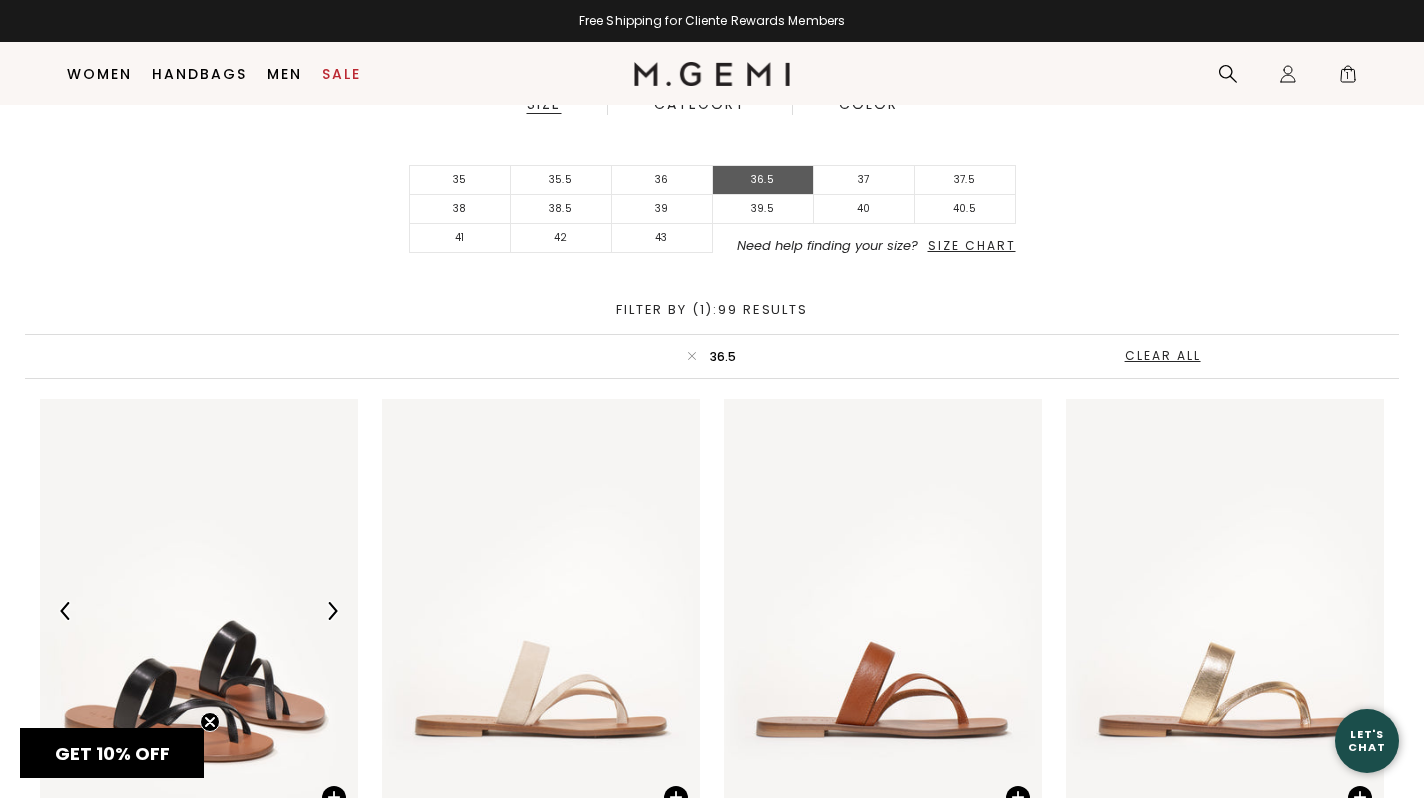 scroll, scrollTop: 0, scrollLeft: 0, axis: both 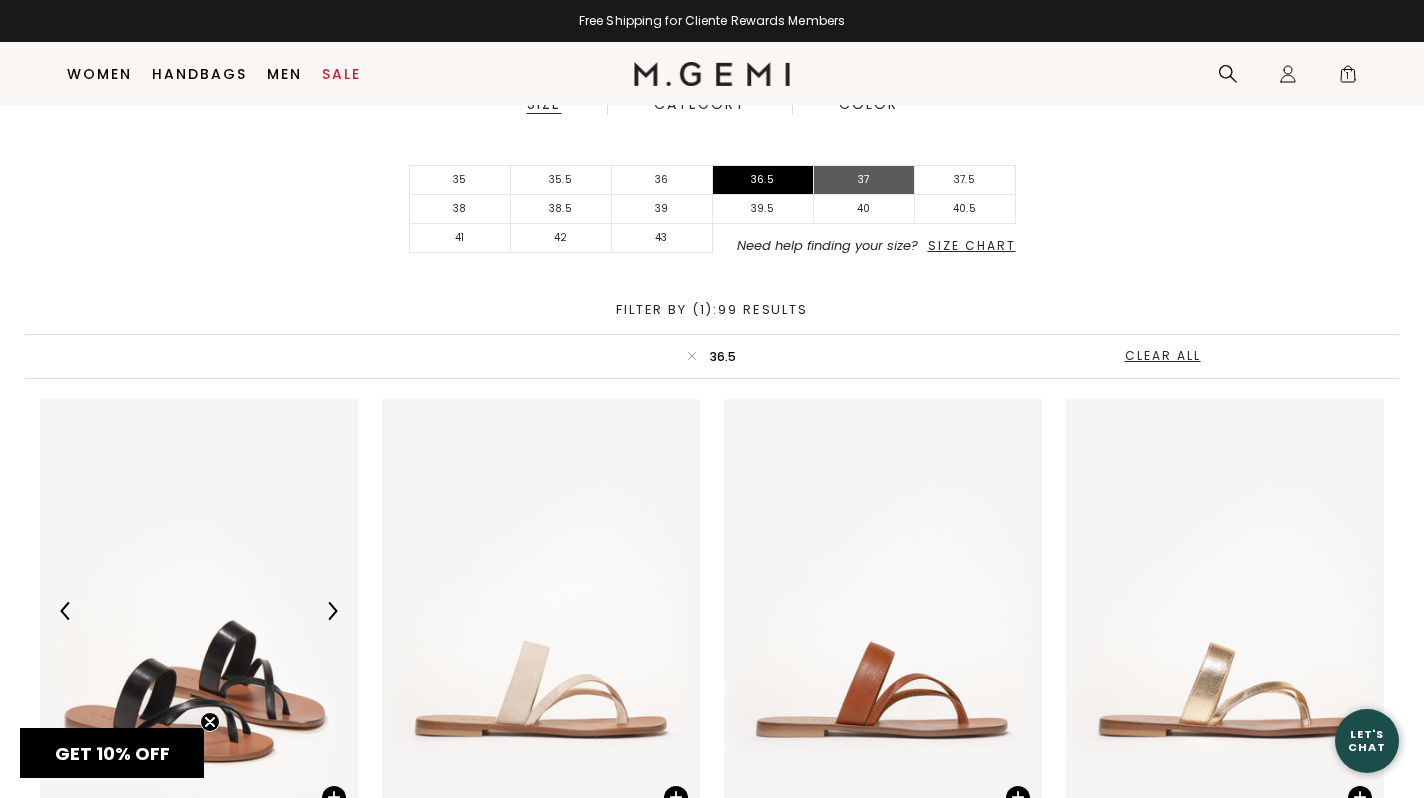 click on "37" at bounding box center (864, 180) 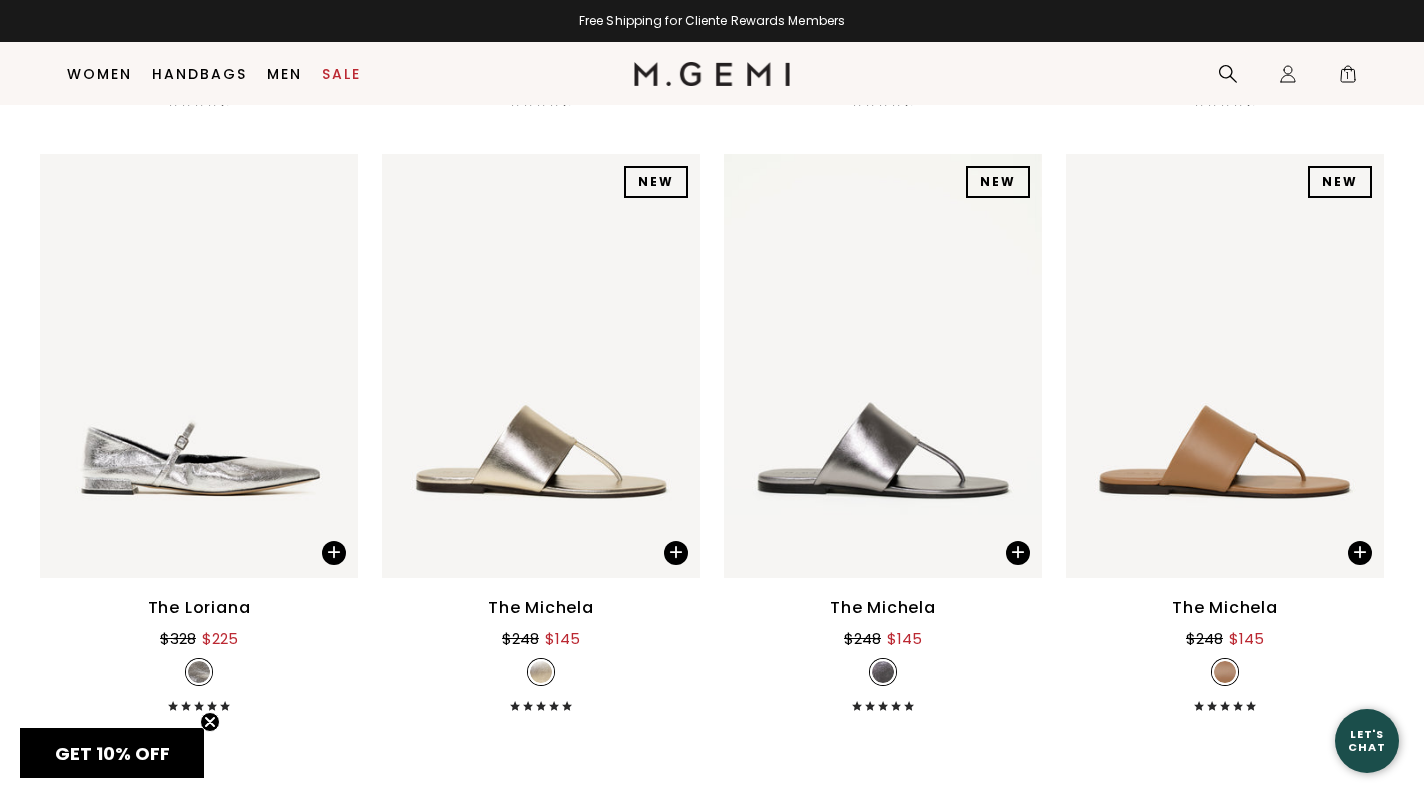 scroll, scrollTop: 3929, scrollLeft: 0, axis: vertical 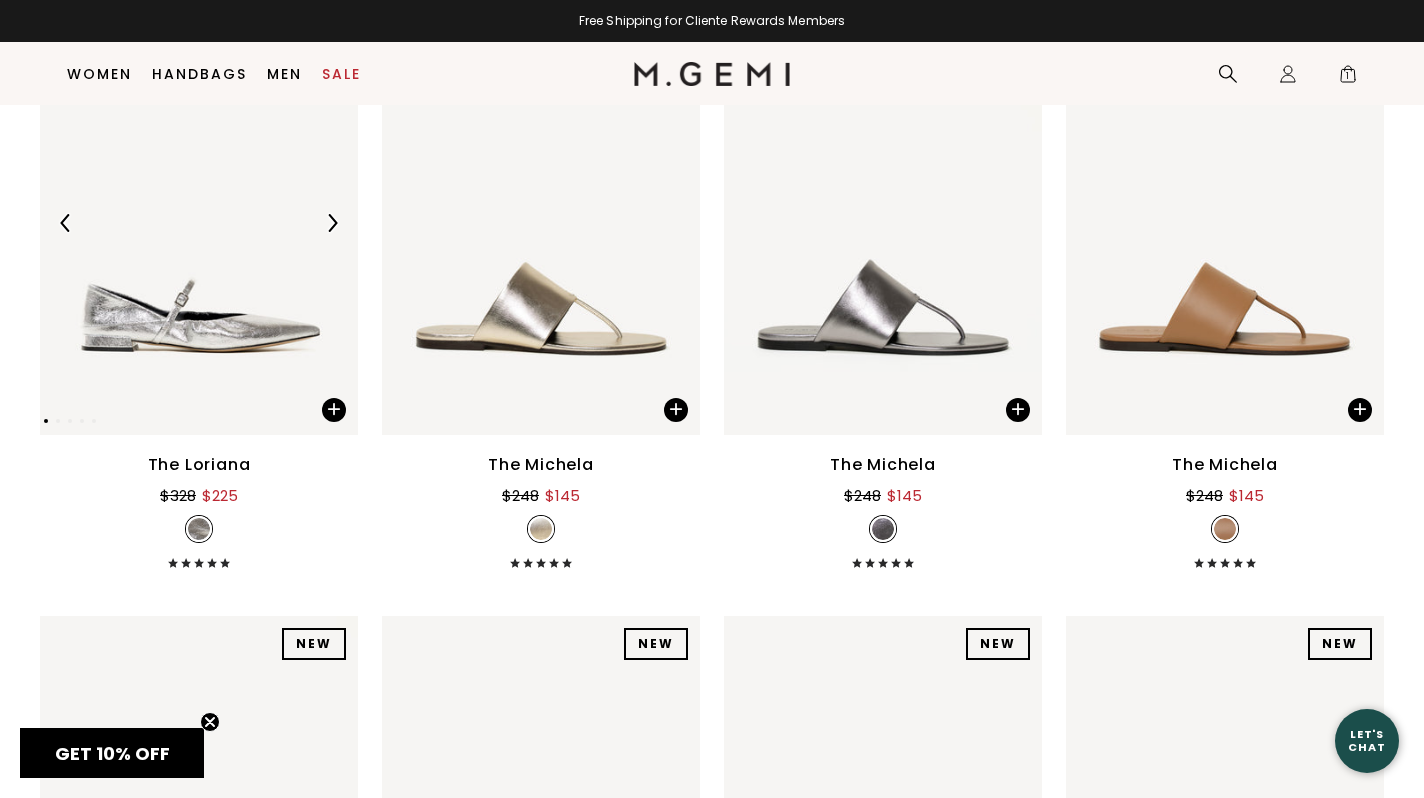 click at bounding box center [332, 223] 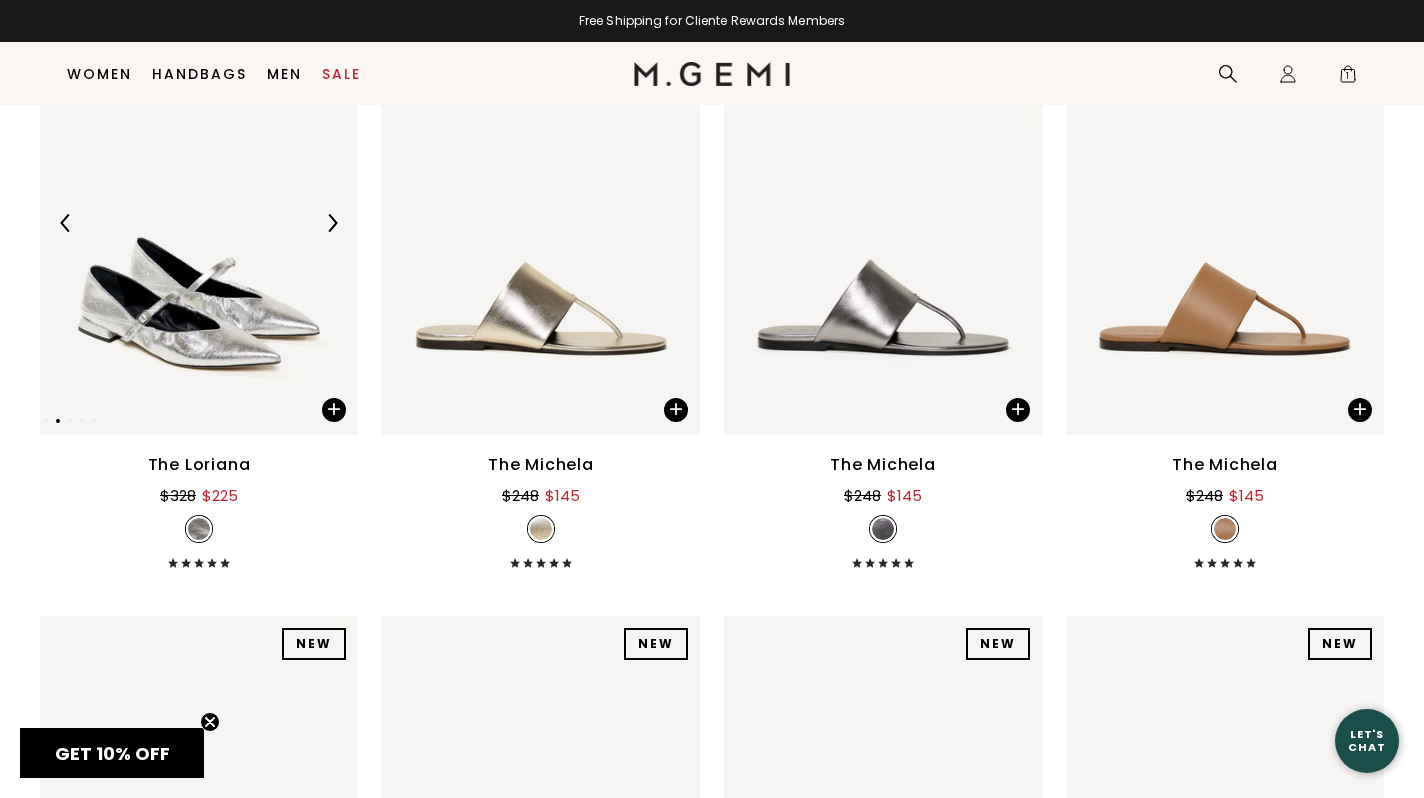 click at bounding box center [332, 223] 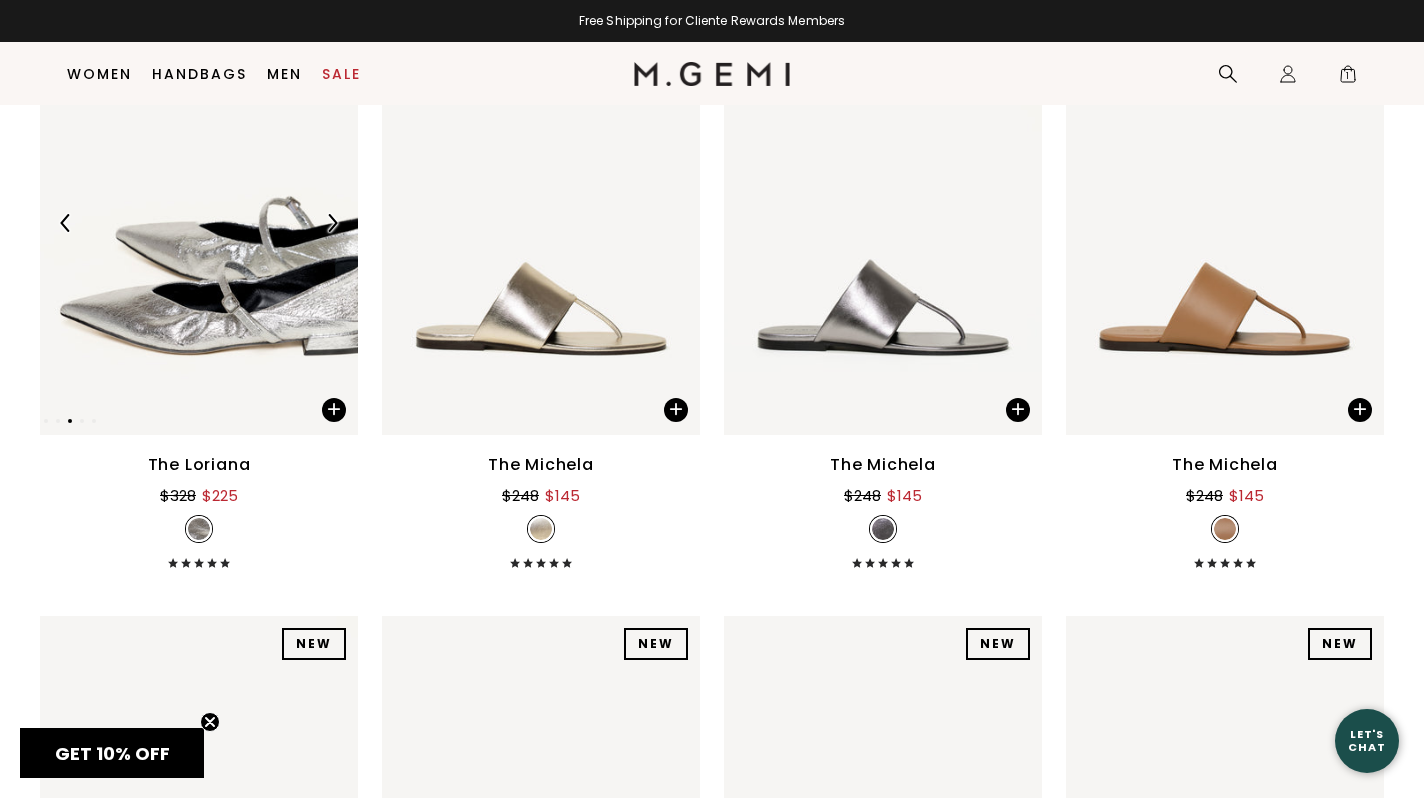 click at bounding box center [332, 223] 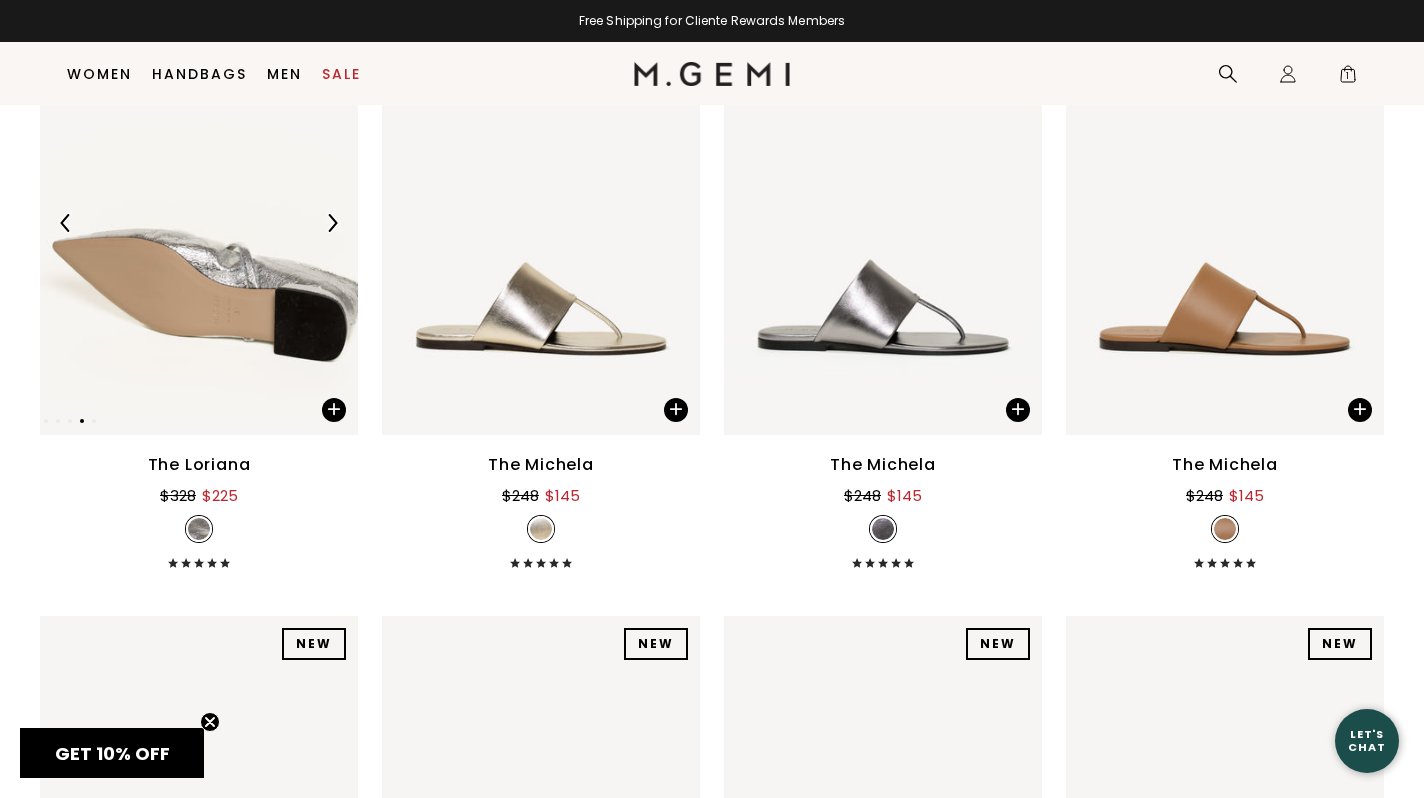 click at bounding box center (332, 223) 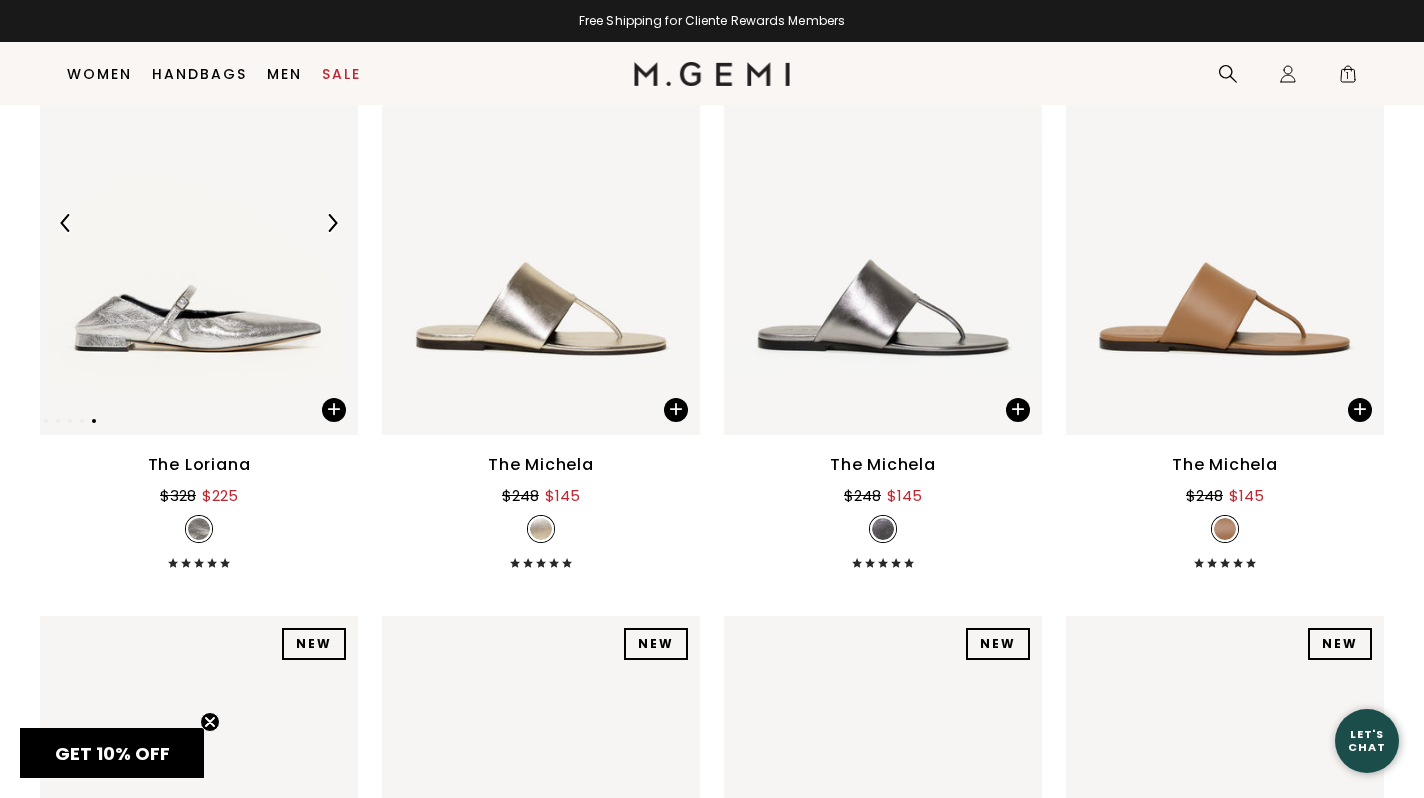 click at bounding box center [332, 223] 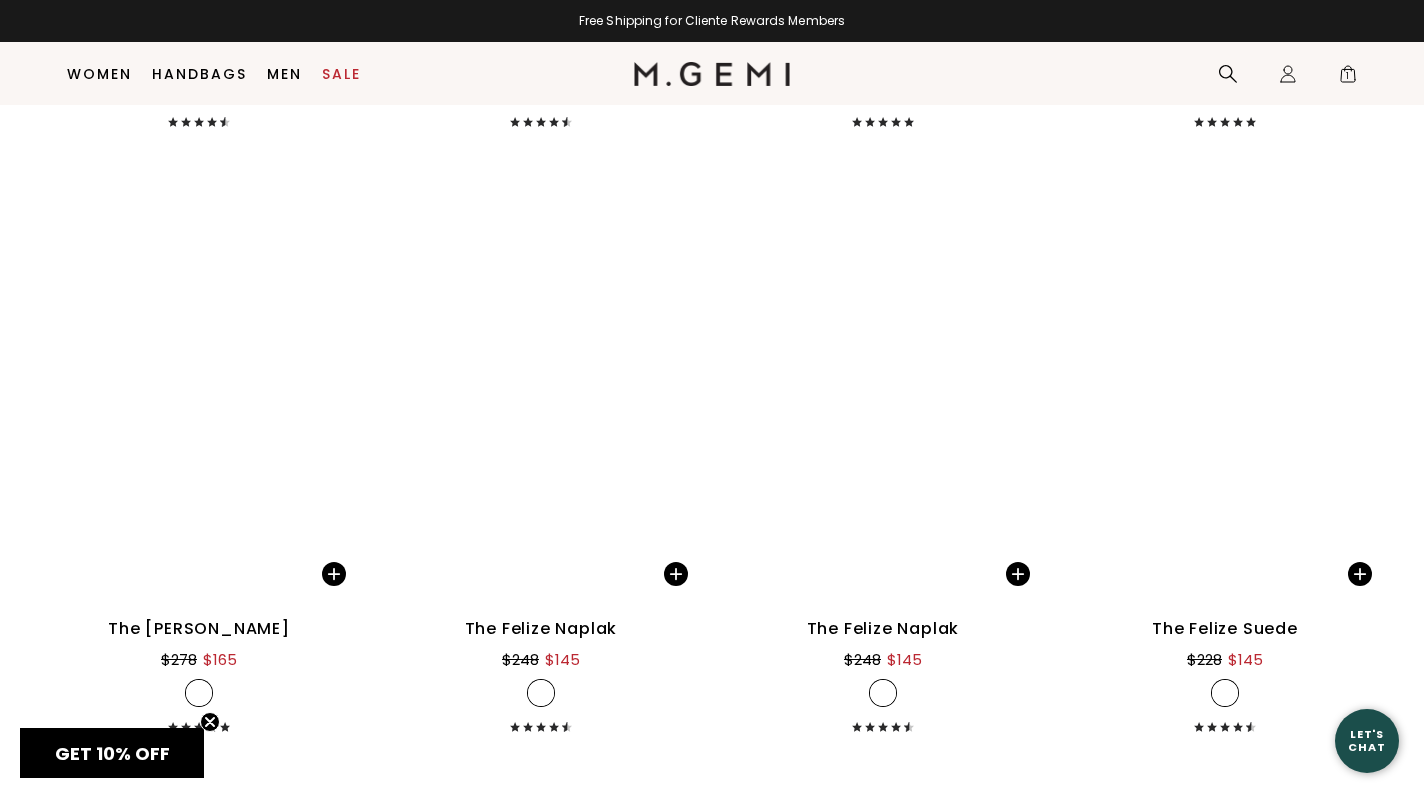 scroll, scrollTop: 11149, scrollLeft: 0, axis: vertical 